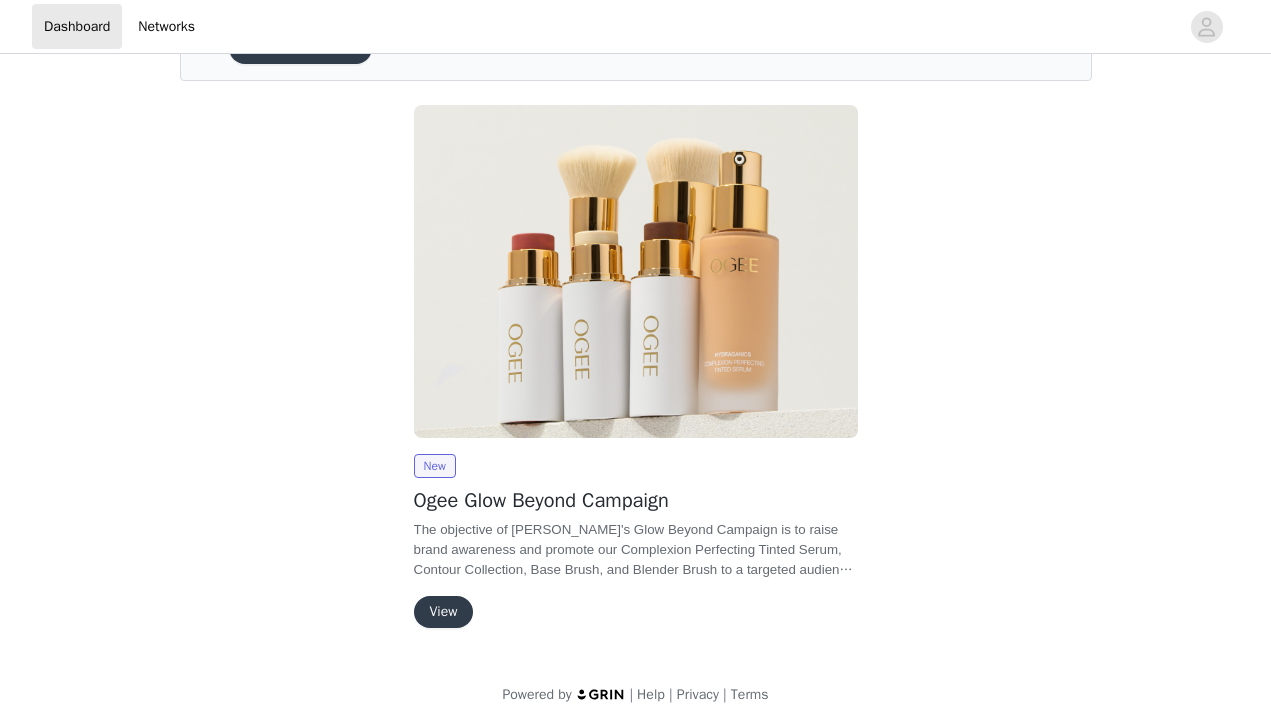 scroll, scrollTop: 143, scrollLeft: 0, axis: vertical 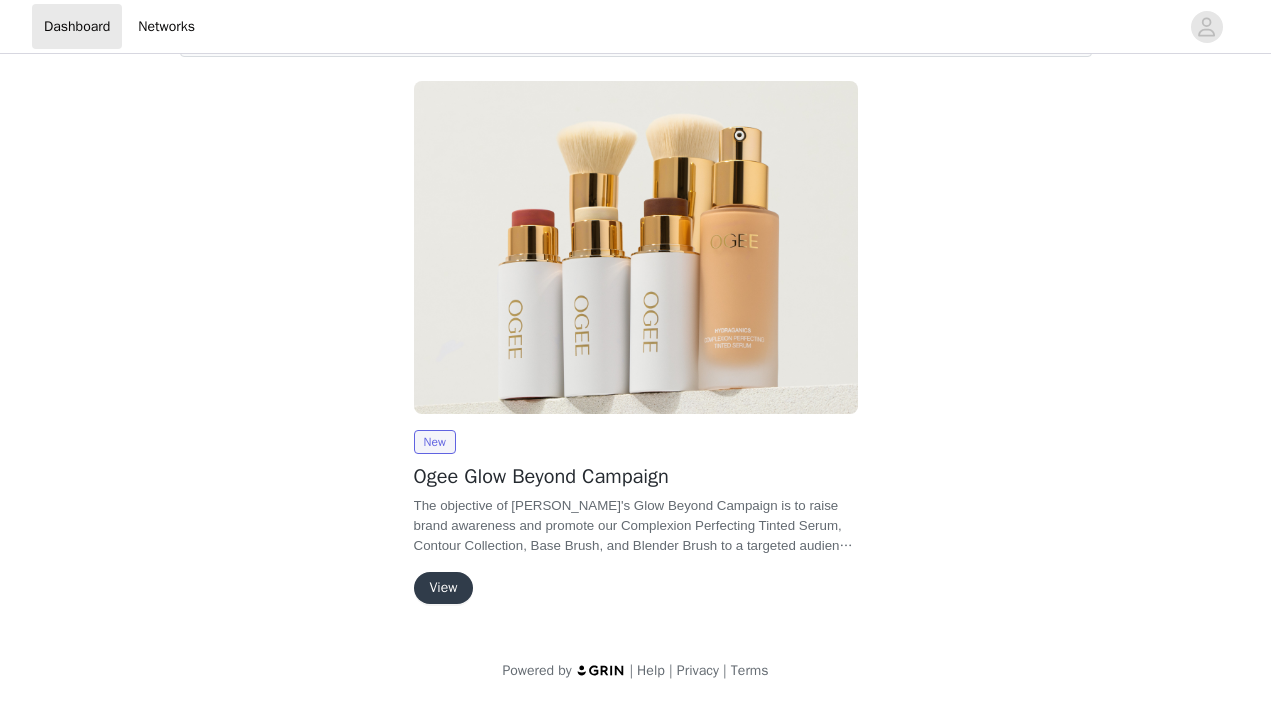 click on "The objective of [PERSON_NAME]'s Glow Beyond Campaign is to raise brand awareness and promote our Complexion Perfecting Tinted Serum, Contour Collection, Base Brush, and Blender Brush to a targeted audience who are also interested in organic beauty + skincare." at bounding box center [634, 535] 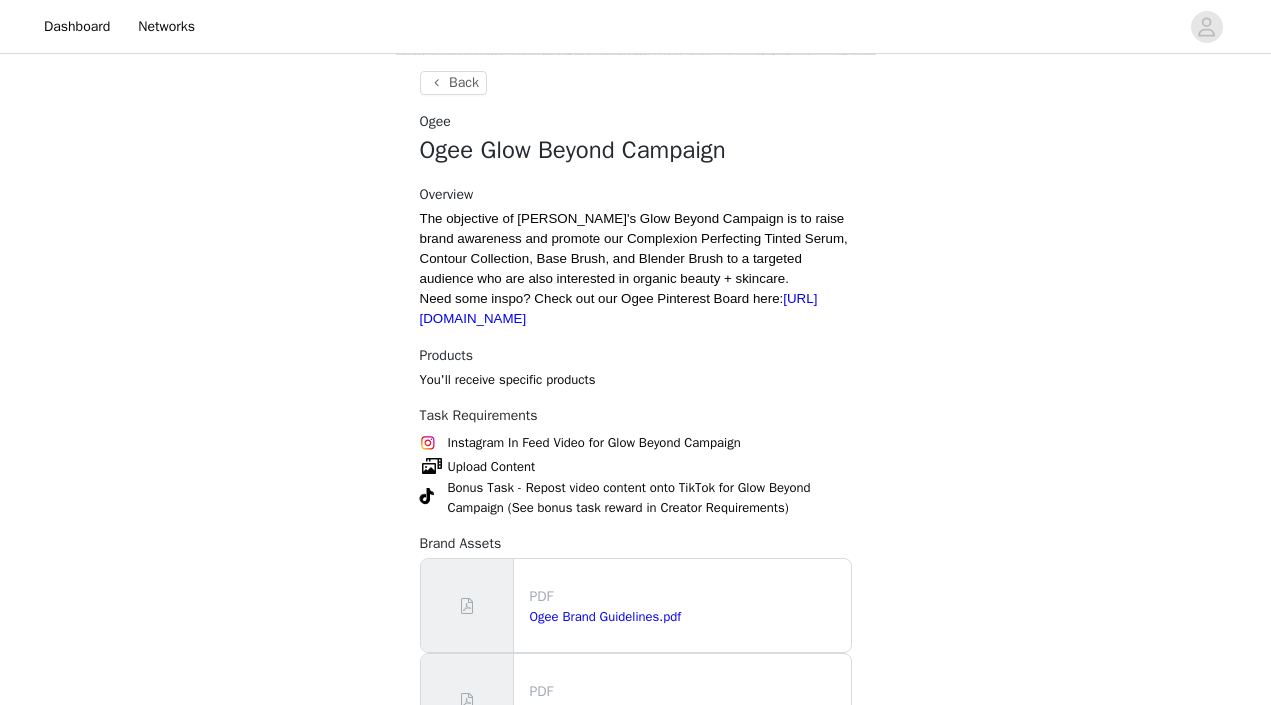 scroll, scrollTop: 489, scrollLeft: 0, axis: vertical 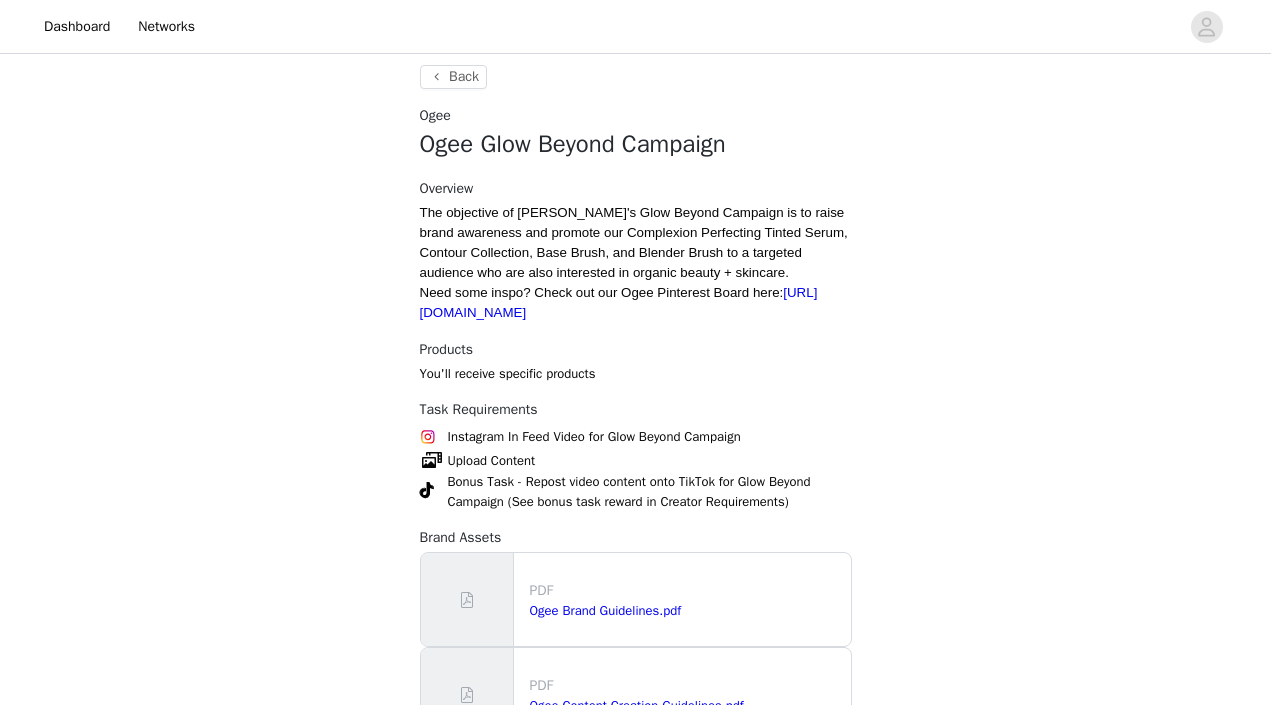 click on "Instagram In Feed Video for Glow Beyond Campaign" at bounding box center [594, 437] 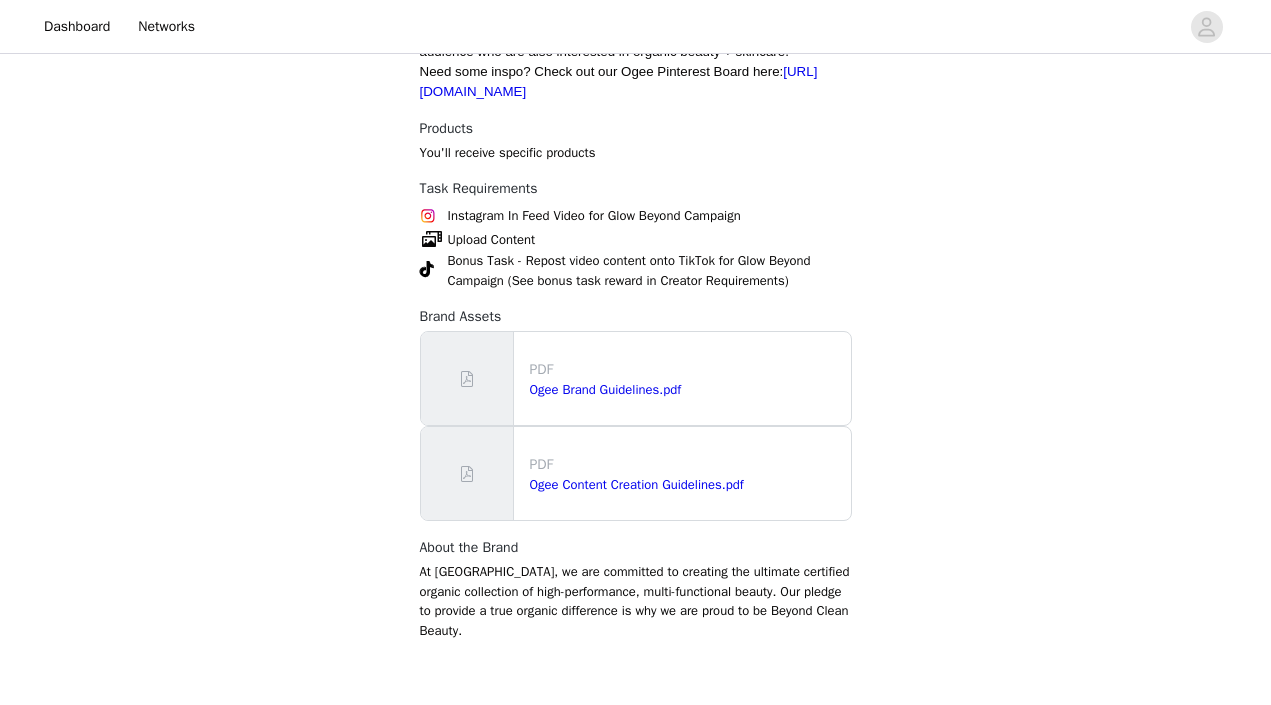 scroll, scrollTop: 712, scrollLeft: 0, axis: vertical 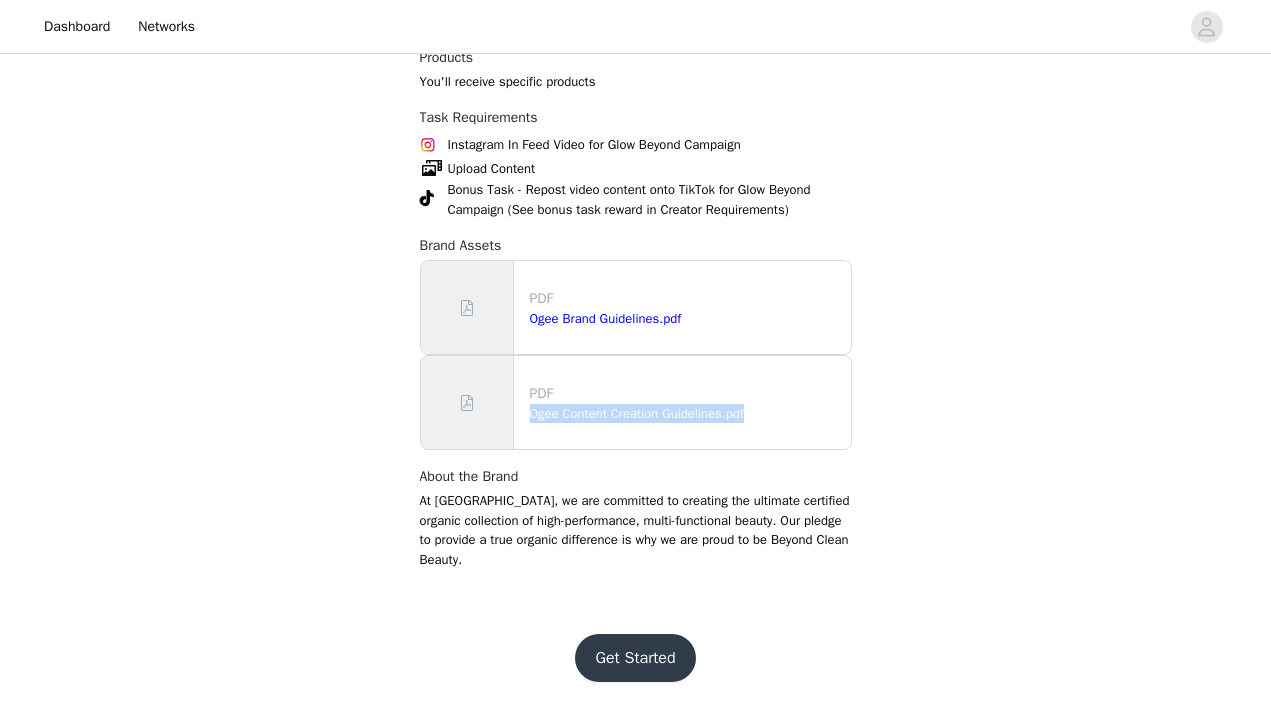 click on "Get Started" at bounding box center [635, 658] 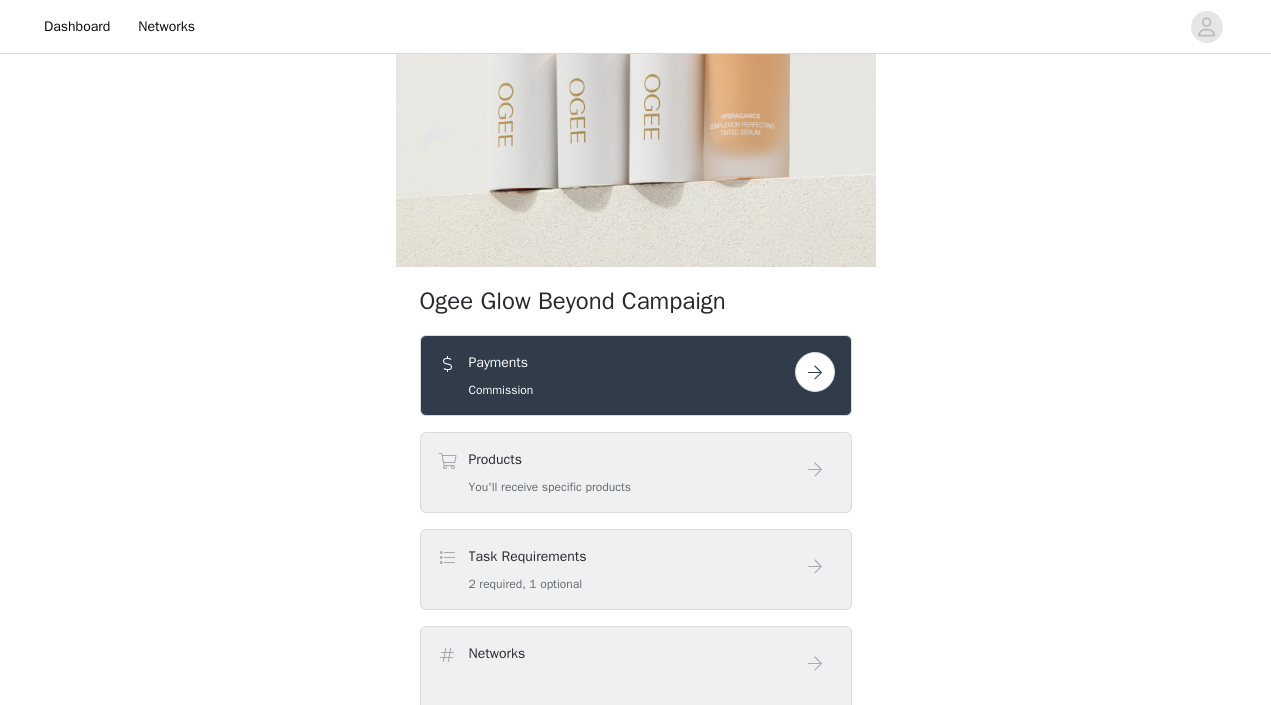 scroll, scrollTop: 272, scrollLeft: 0, axis: vertical 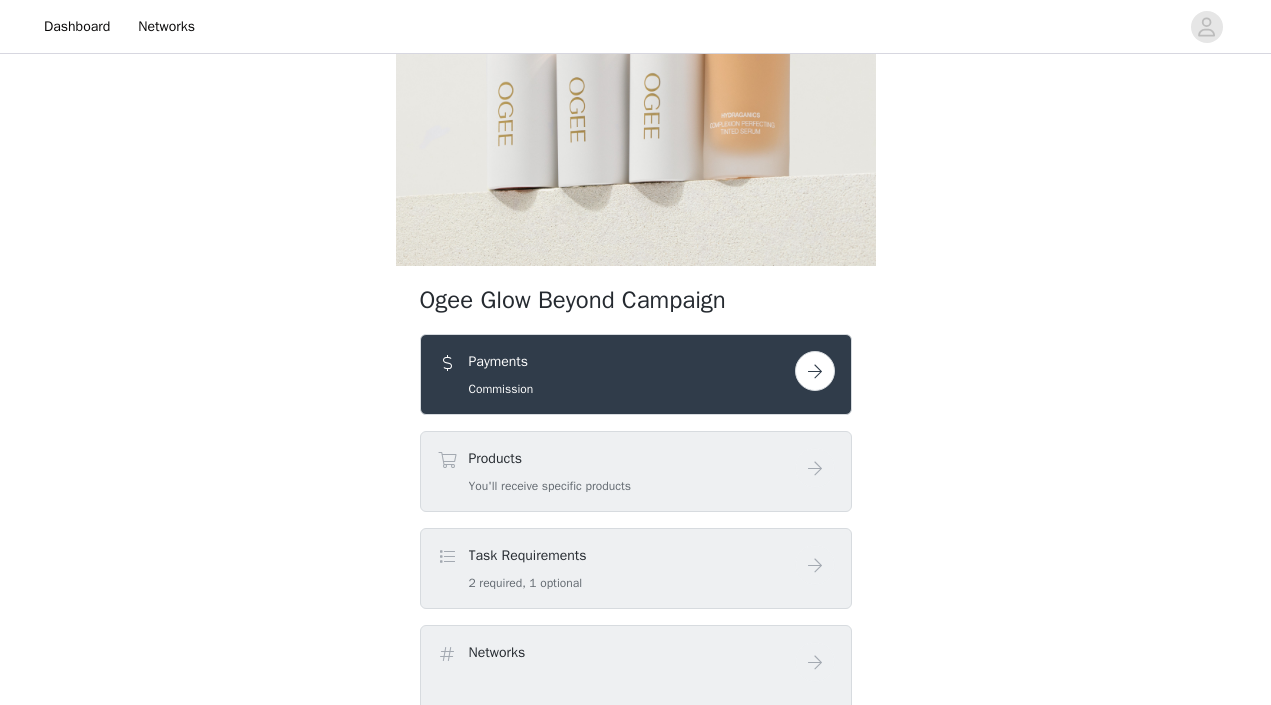 click at bounding box center [815, 371] 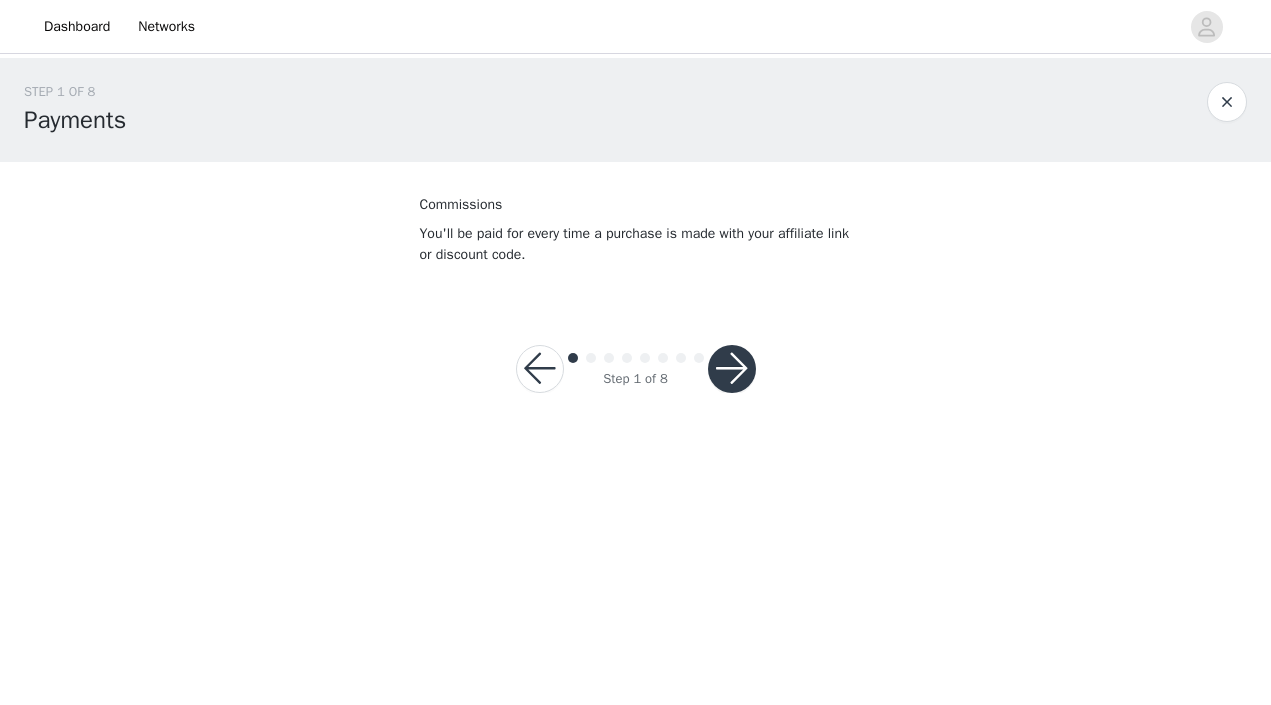 click at bounding box center (732, 369) 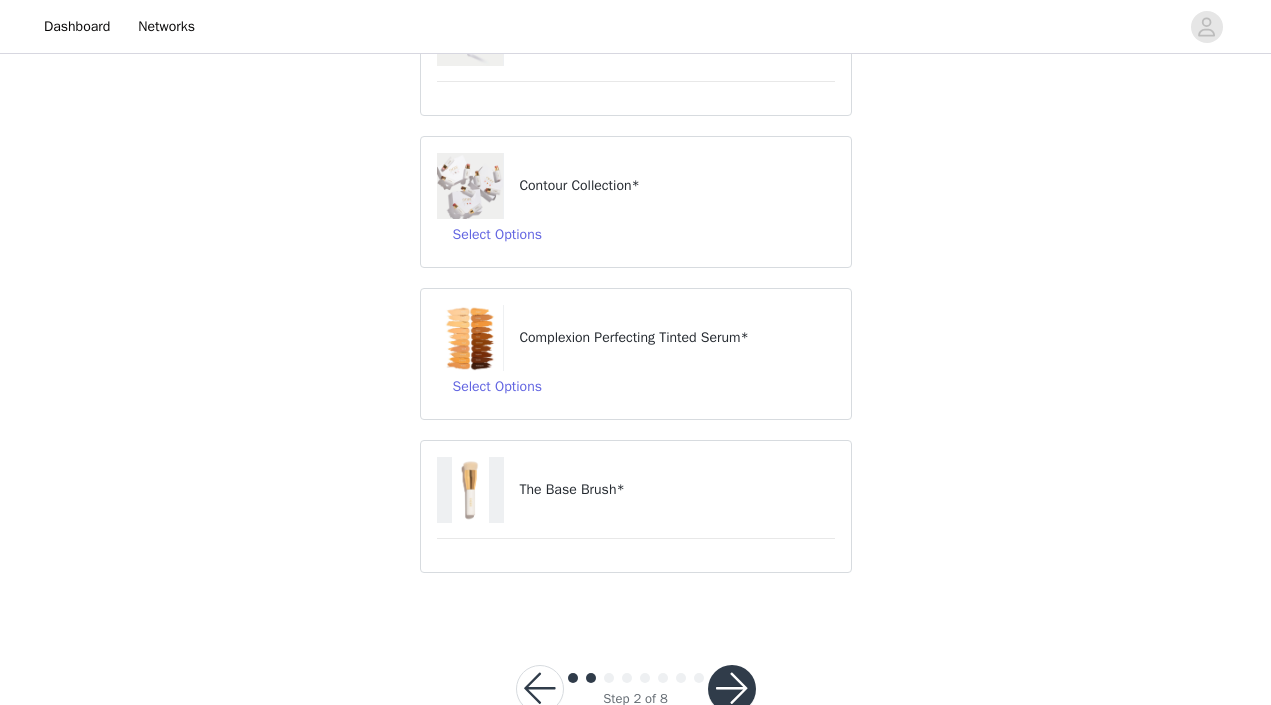 scroll, scrollTop: 263, scrollLeft: 0, axis: vertical 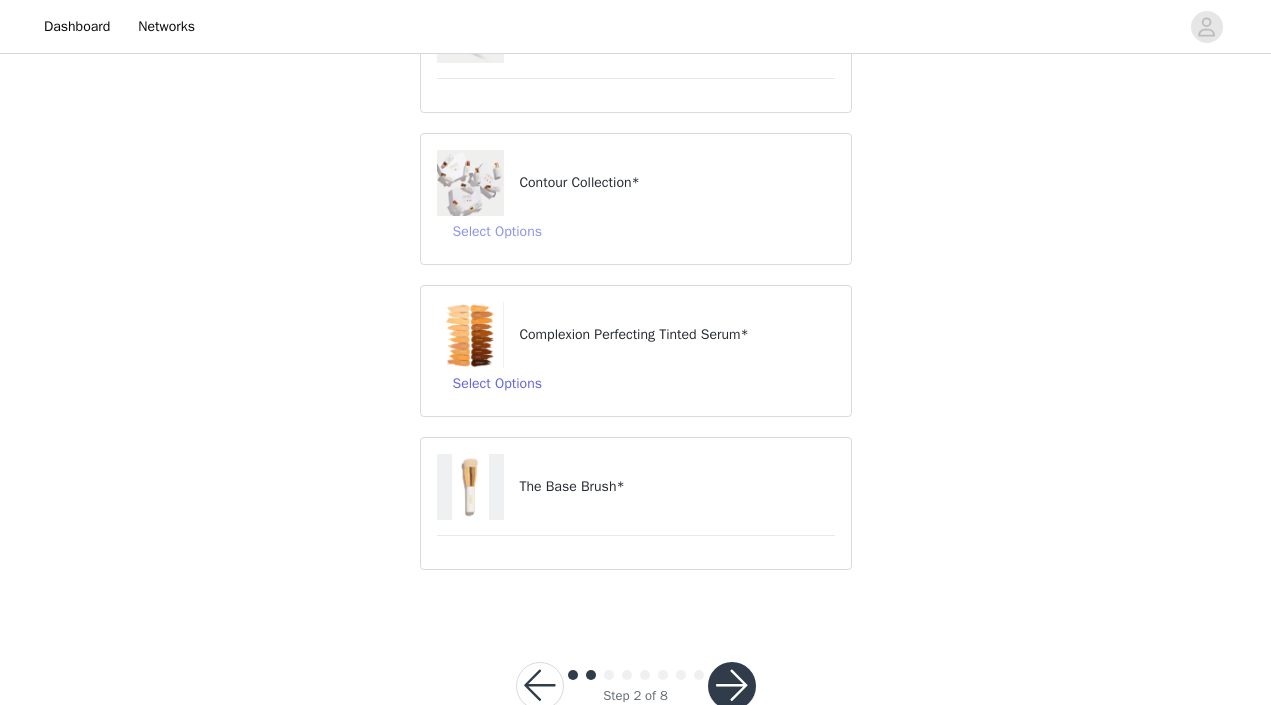 click on "Select Options" at bounding box center (497, 232) 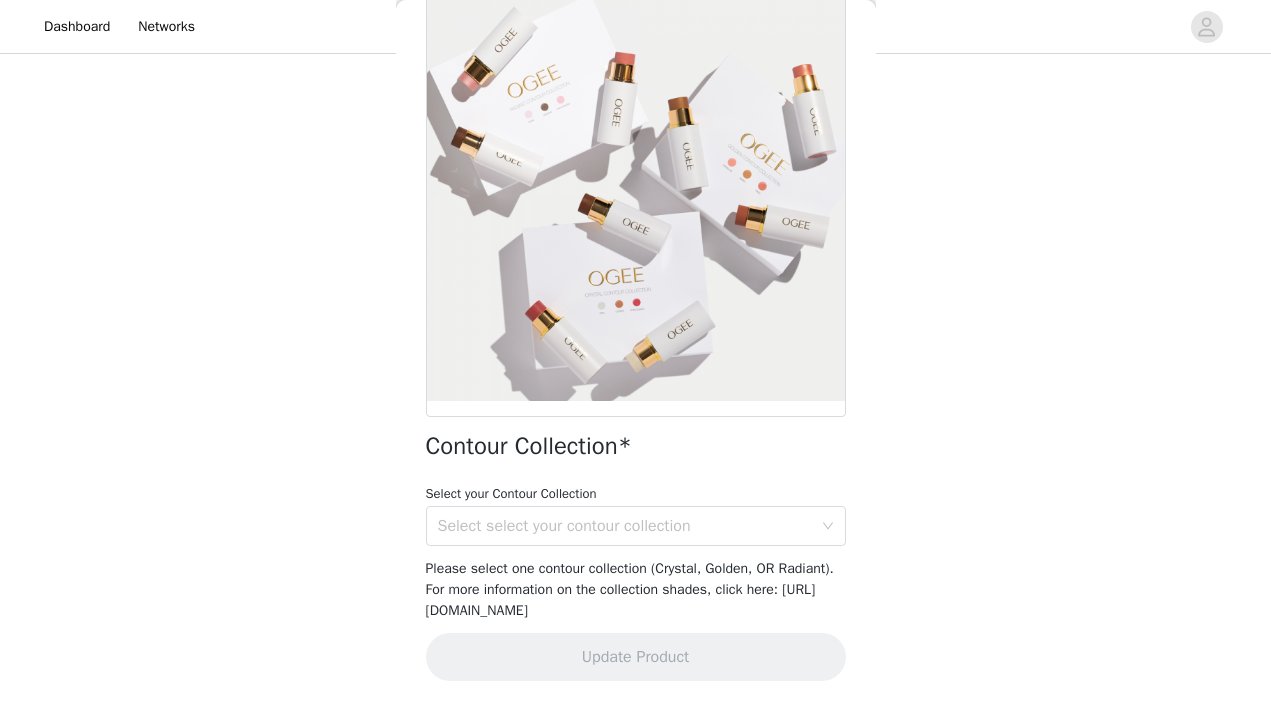 scroll, scrollTop: 153, scrollLeft: 0, axis: vertical 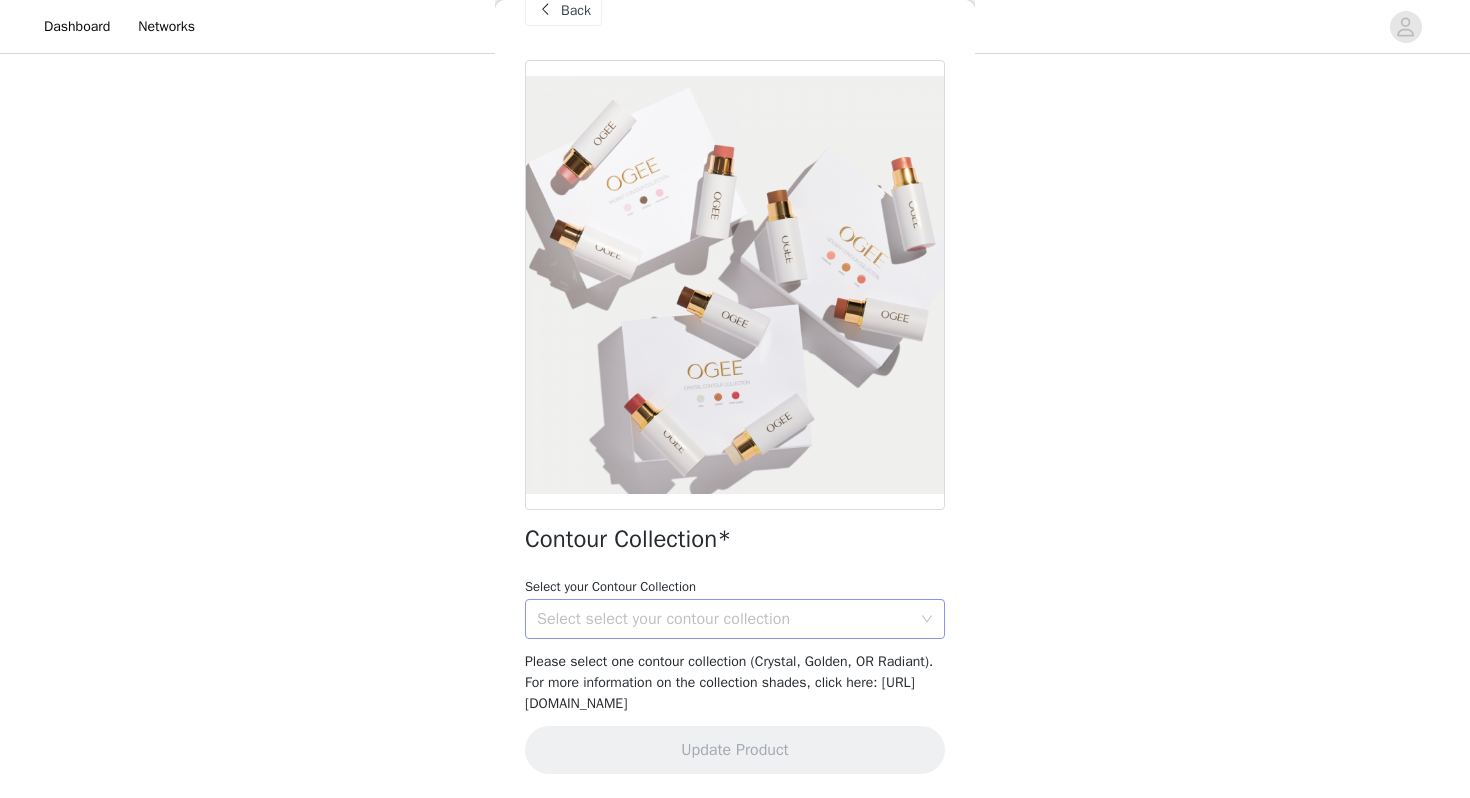 click on "Select select your contour collection" at bounding box center (724, 619) 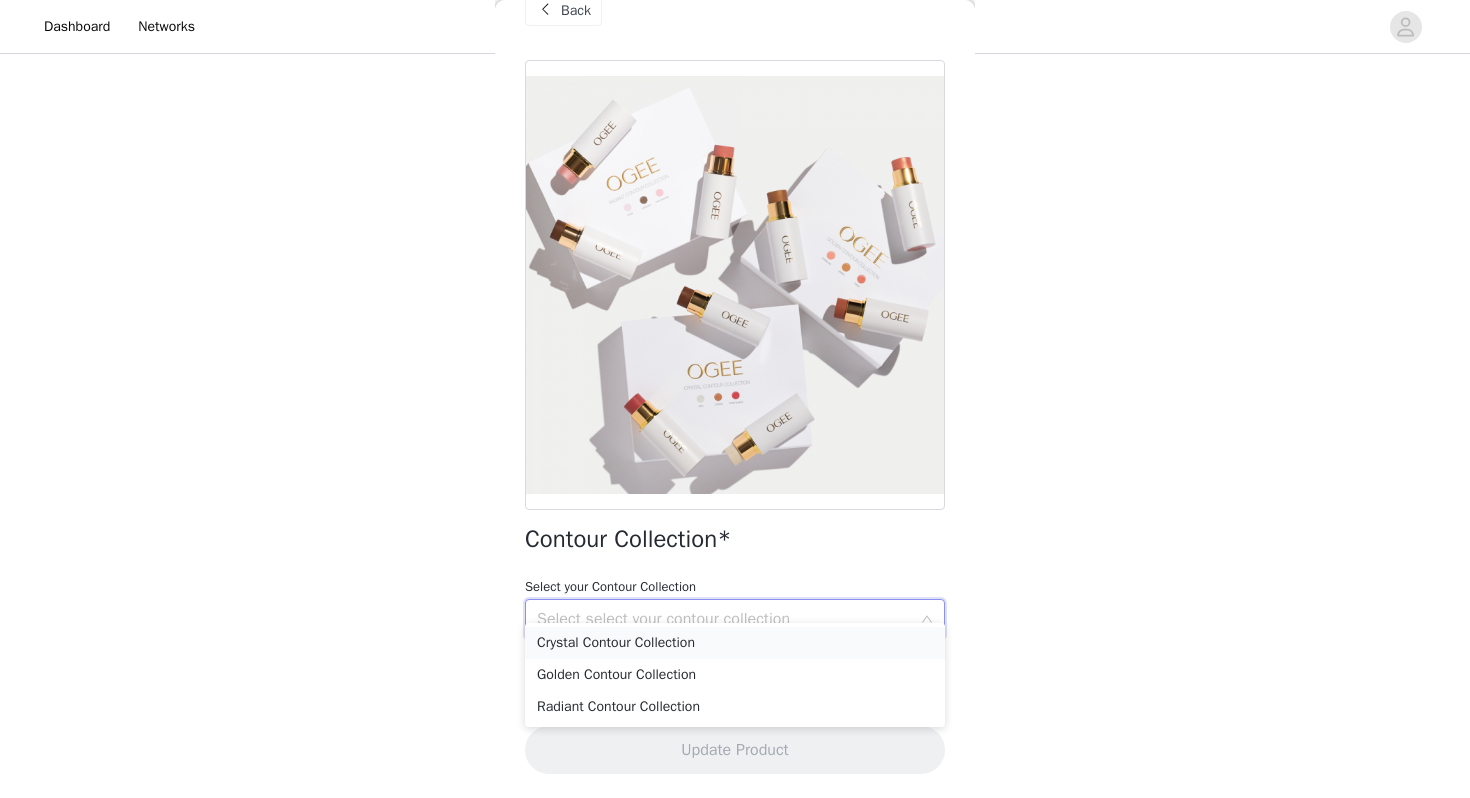 click on "Crystal Contour Collection" at bounding box center [735, 643] 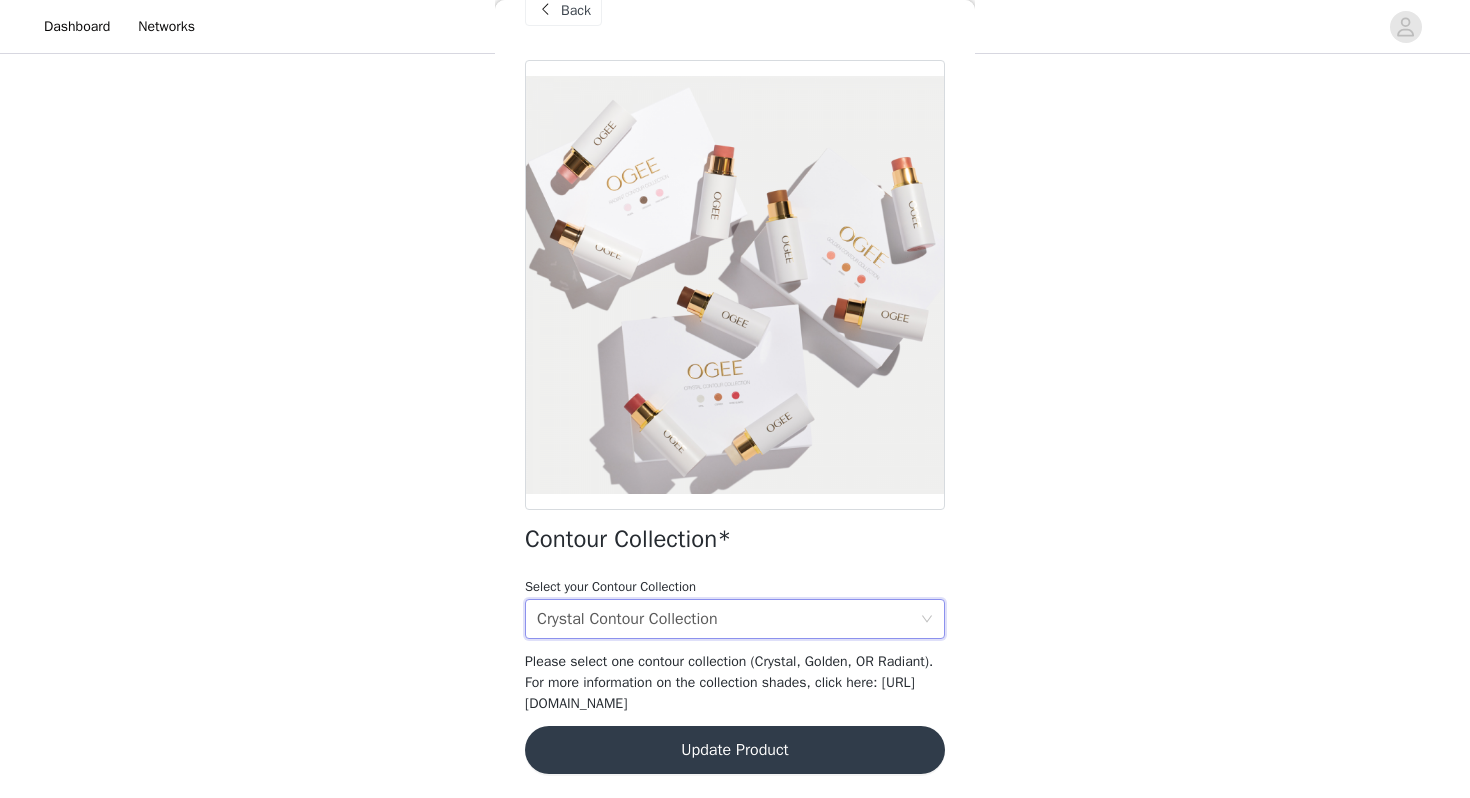 click on "STEP 2 OF 8
Products
Please select your contour collection and the tinted serum shade closest to your skin tone.                 The Blender Brush*                     Contour Collection*         Select Options         Complexion Perfecting Tinted Serum*         Select Options         The Base Brush*                         Back     Contour Collection*               Select your Contour Collection   Select select your contour collection Crystal Contour Collection   Please select one contour collection (Crystal, Golden, OR Radiant). For more information on the collection shades, click here: [URL][DOMAIN_NAME]   Update Product" at bounding box center (735, 245) 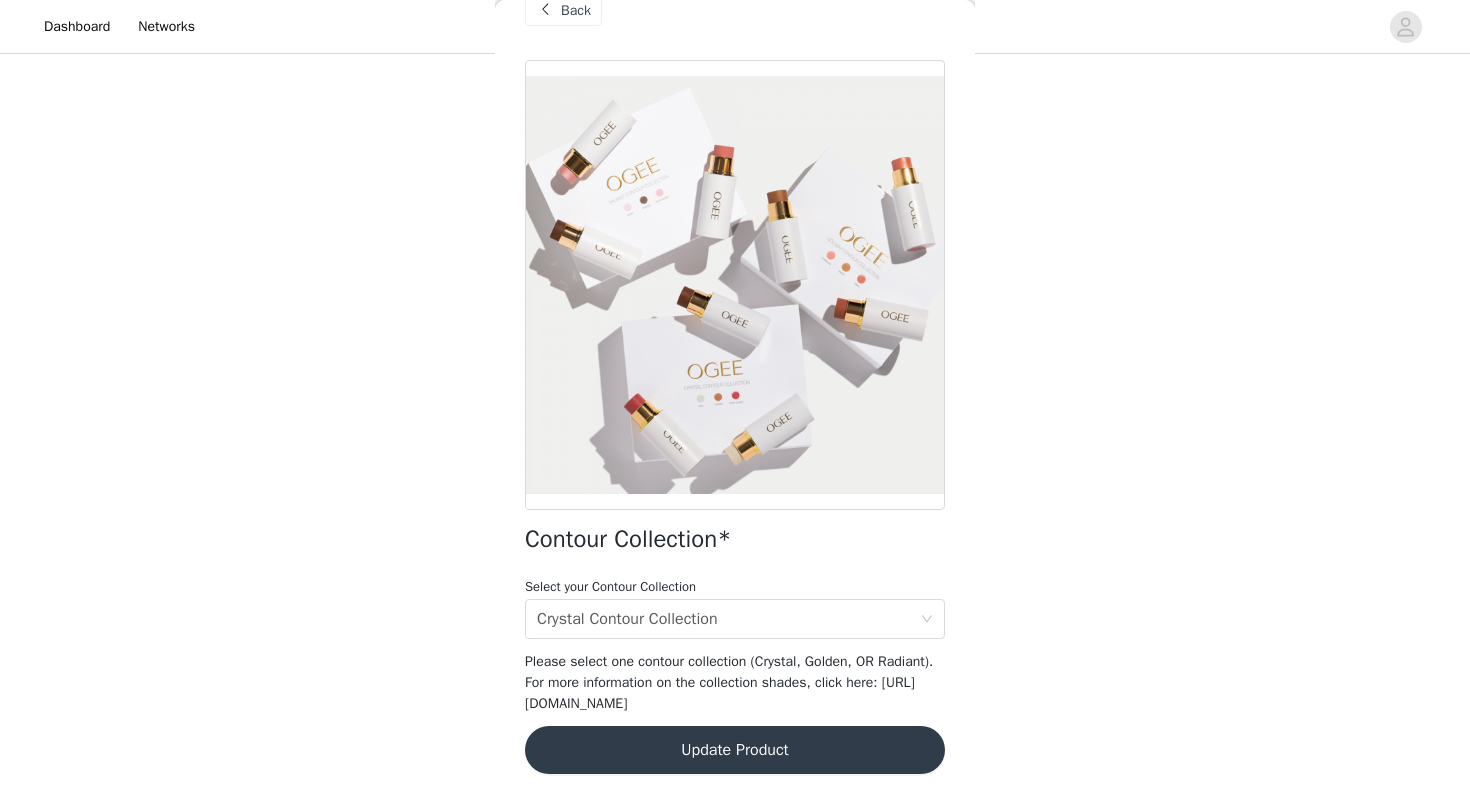 click on "Update Product" at bounding box center (735, 750) 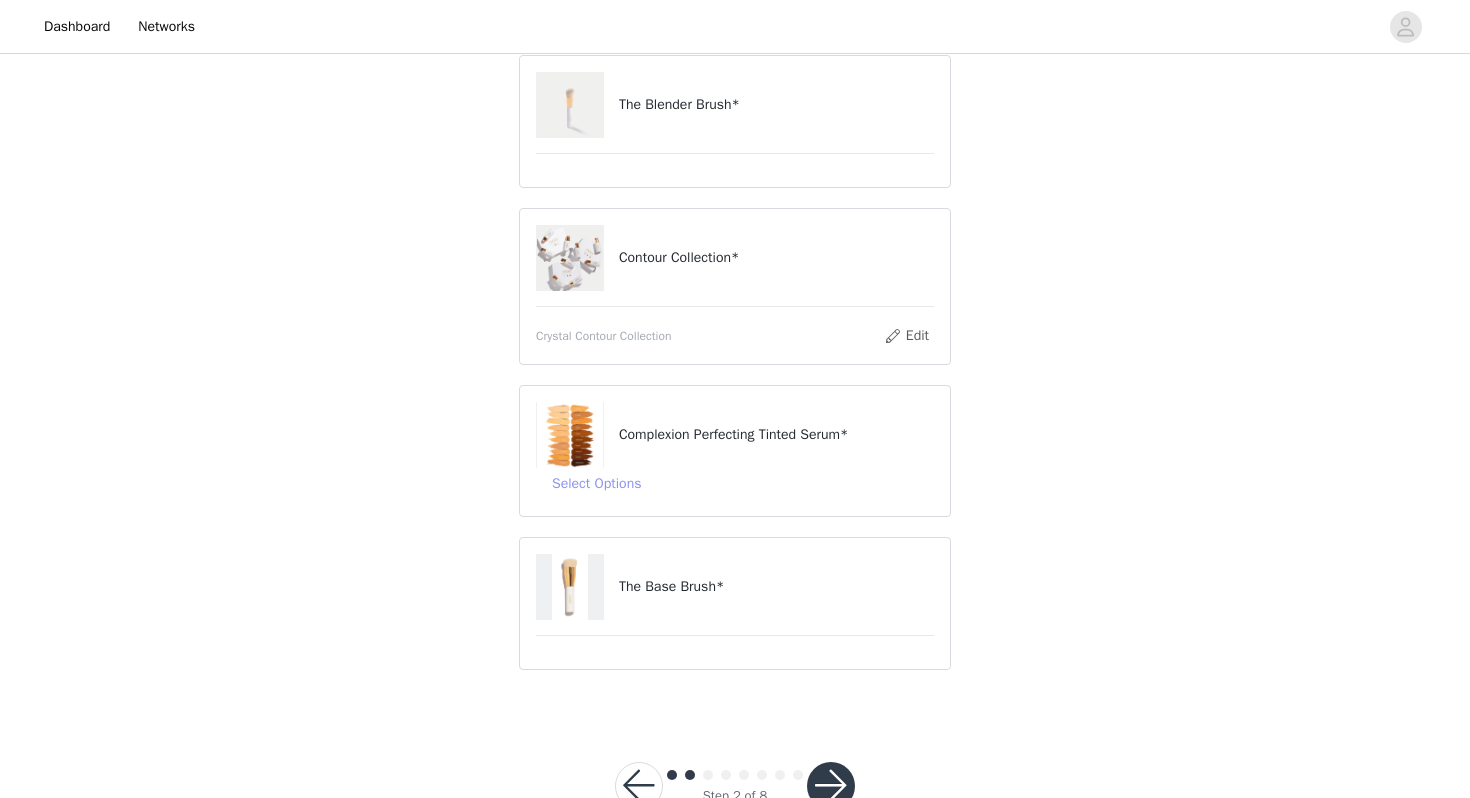 scroll, scrollTop: 199, scrollLeft: 0, axis: vertical 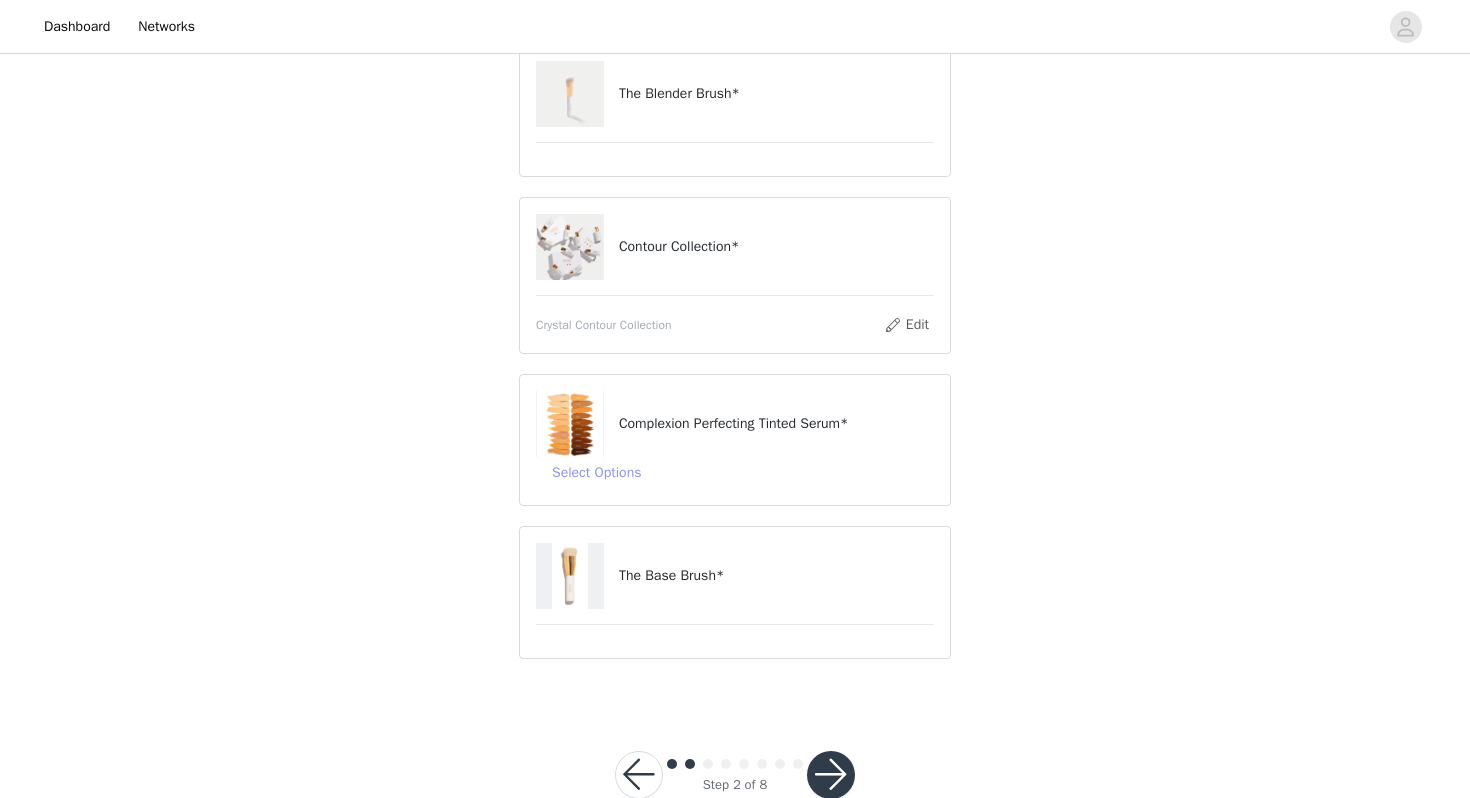 click on "Select Options" at bounding box center [596, 473] 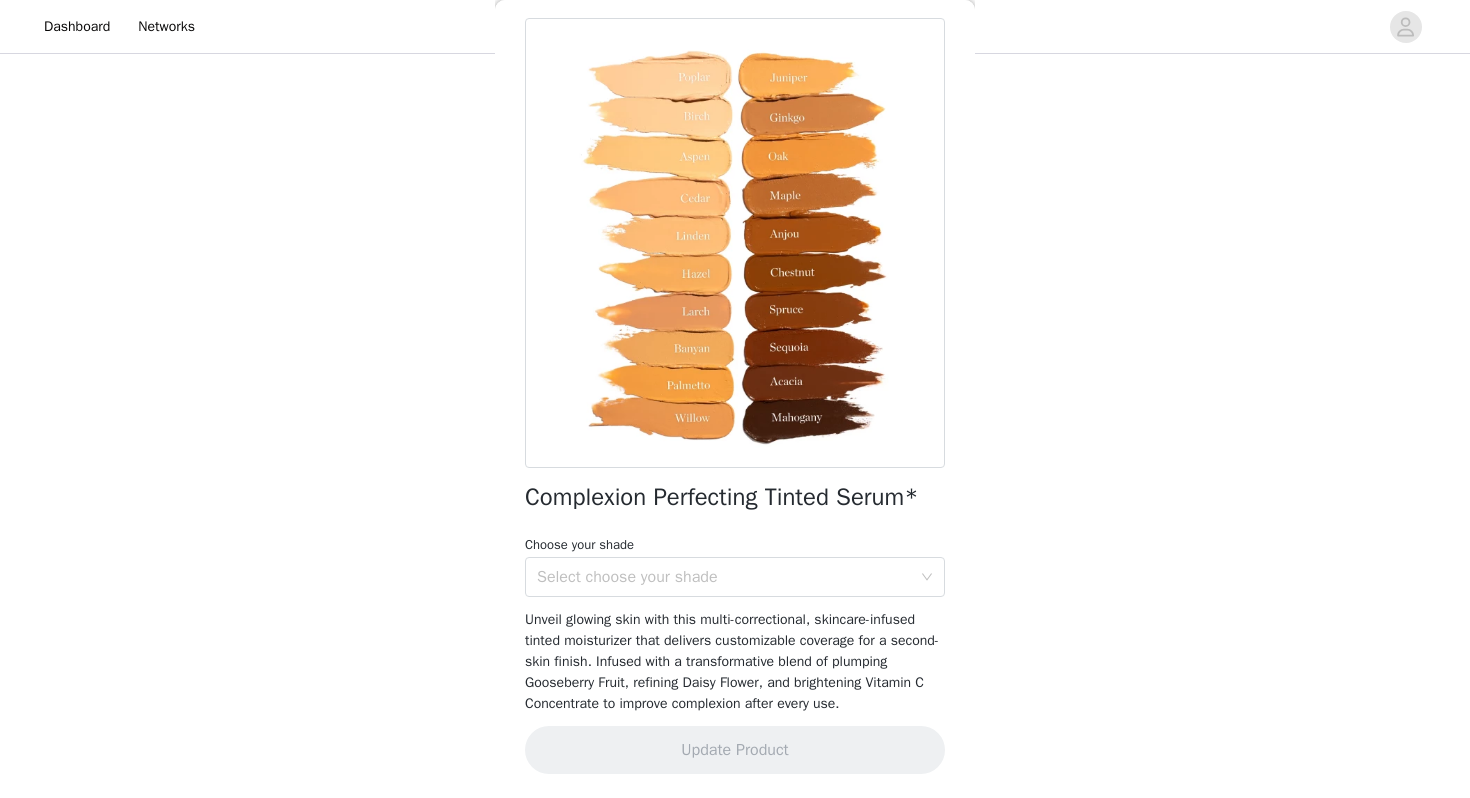 scroll, scrollTop: 102, scrollLeft: 0, axis: vertical 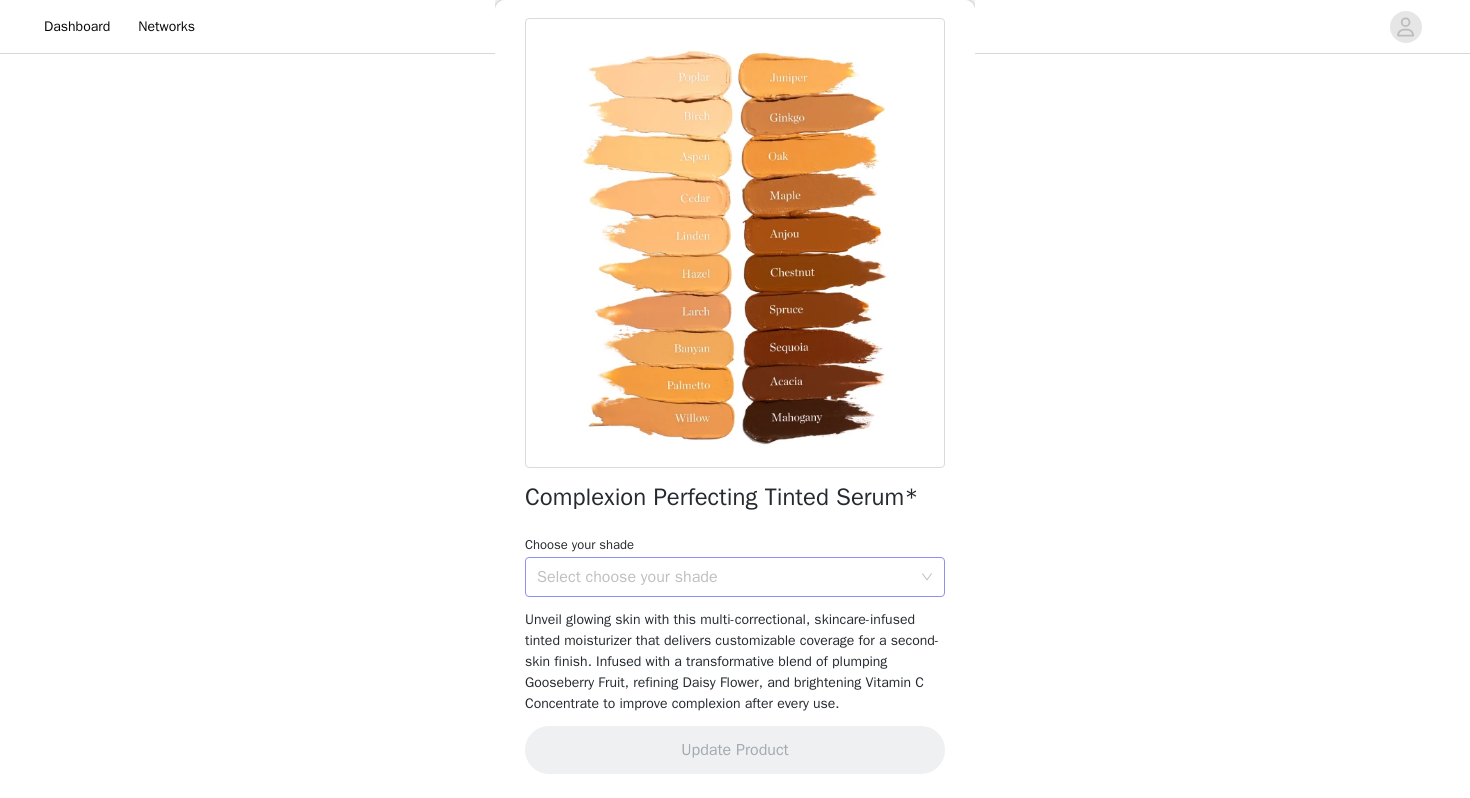 click on "Select choose your shade" at bounding box center [724, 577] 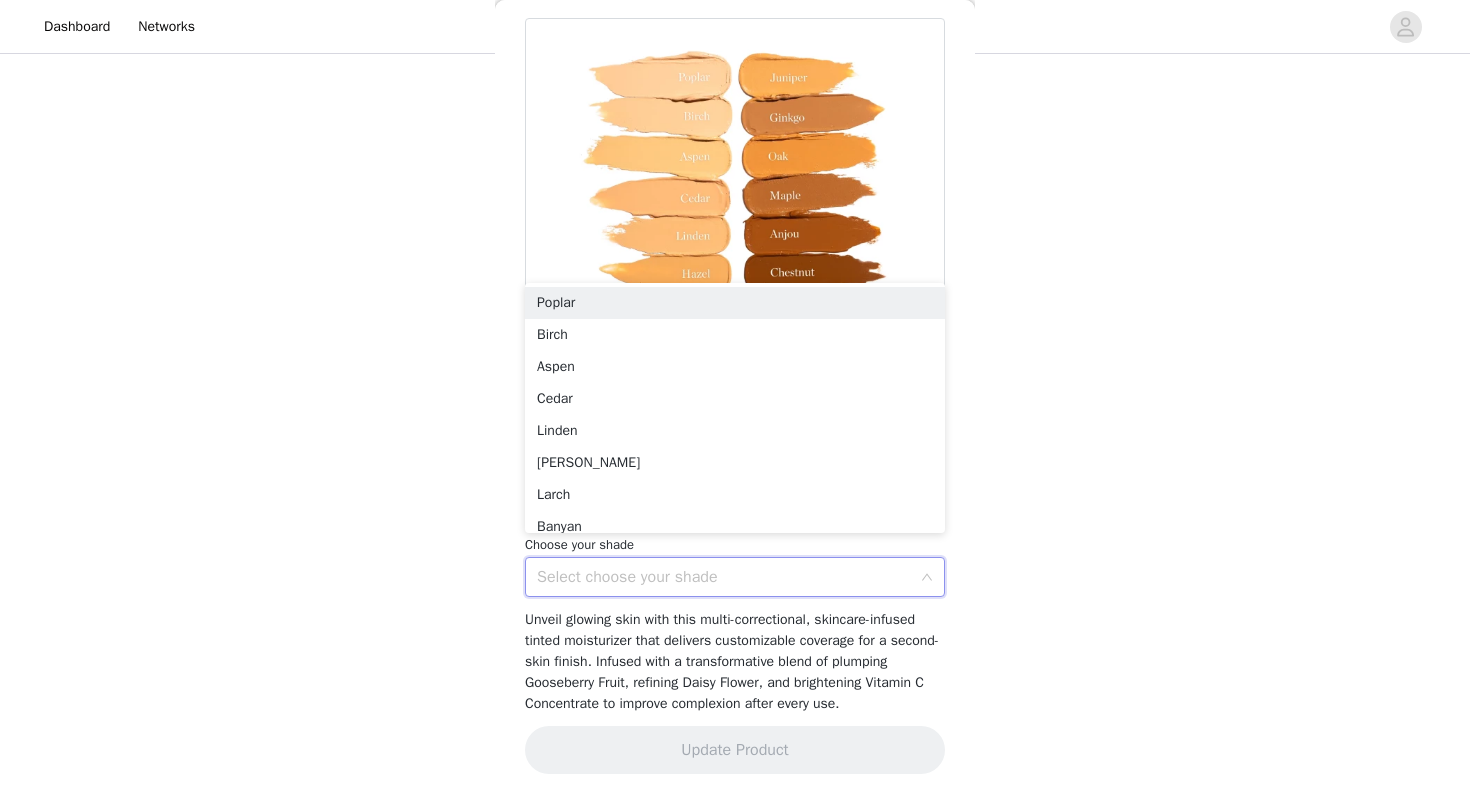 click on "Select choose your shade" at bounding box center (724, 577) 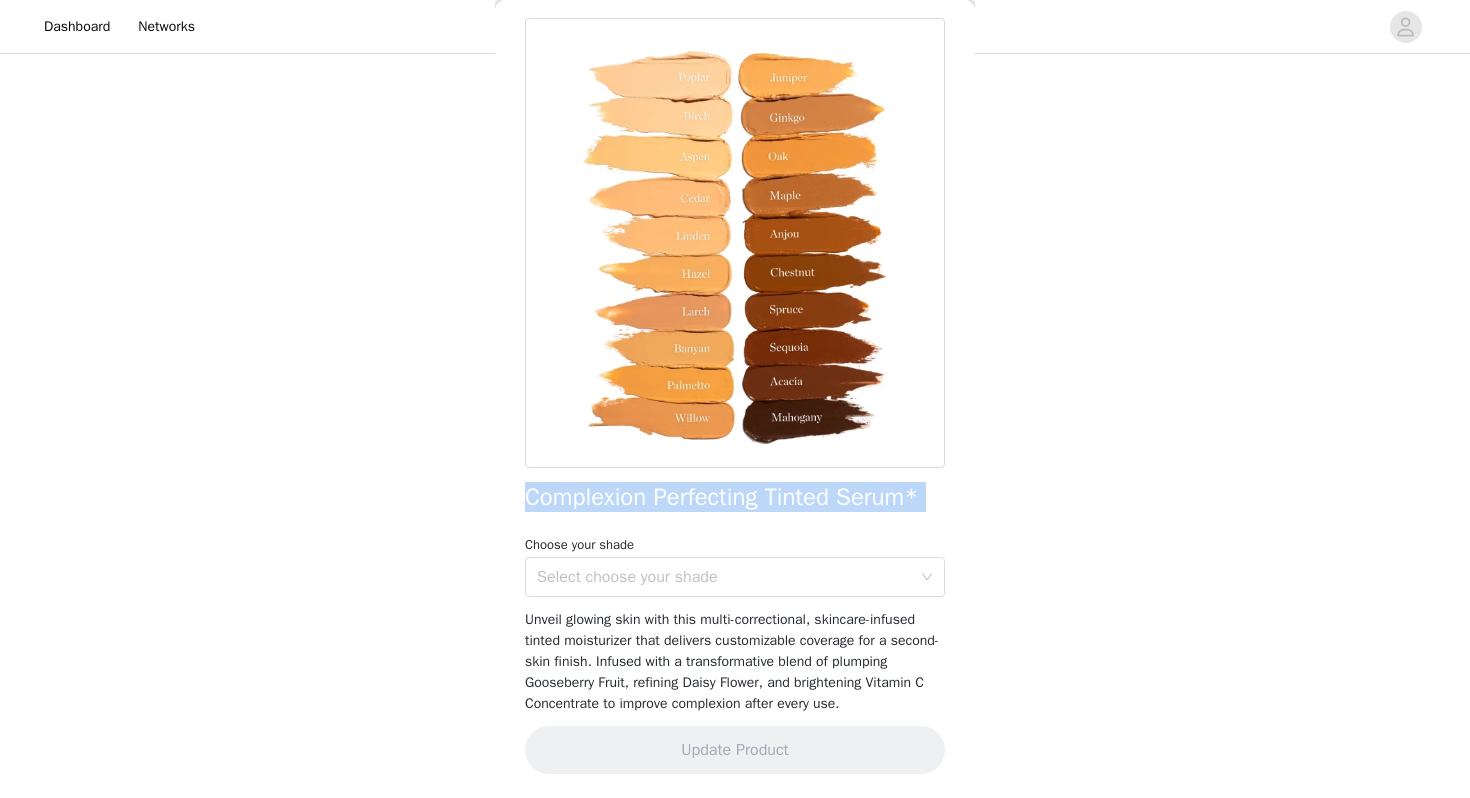 drag, startPoint x: 529, startPoint y: 478, endPoint x: 946, endPoint y: 488, distance: 417.11987 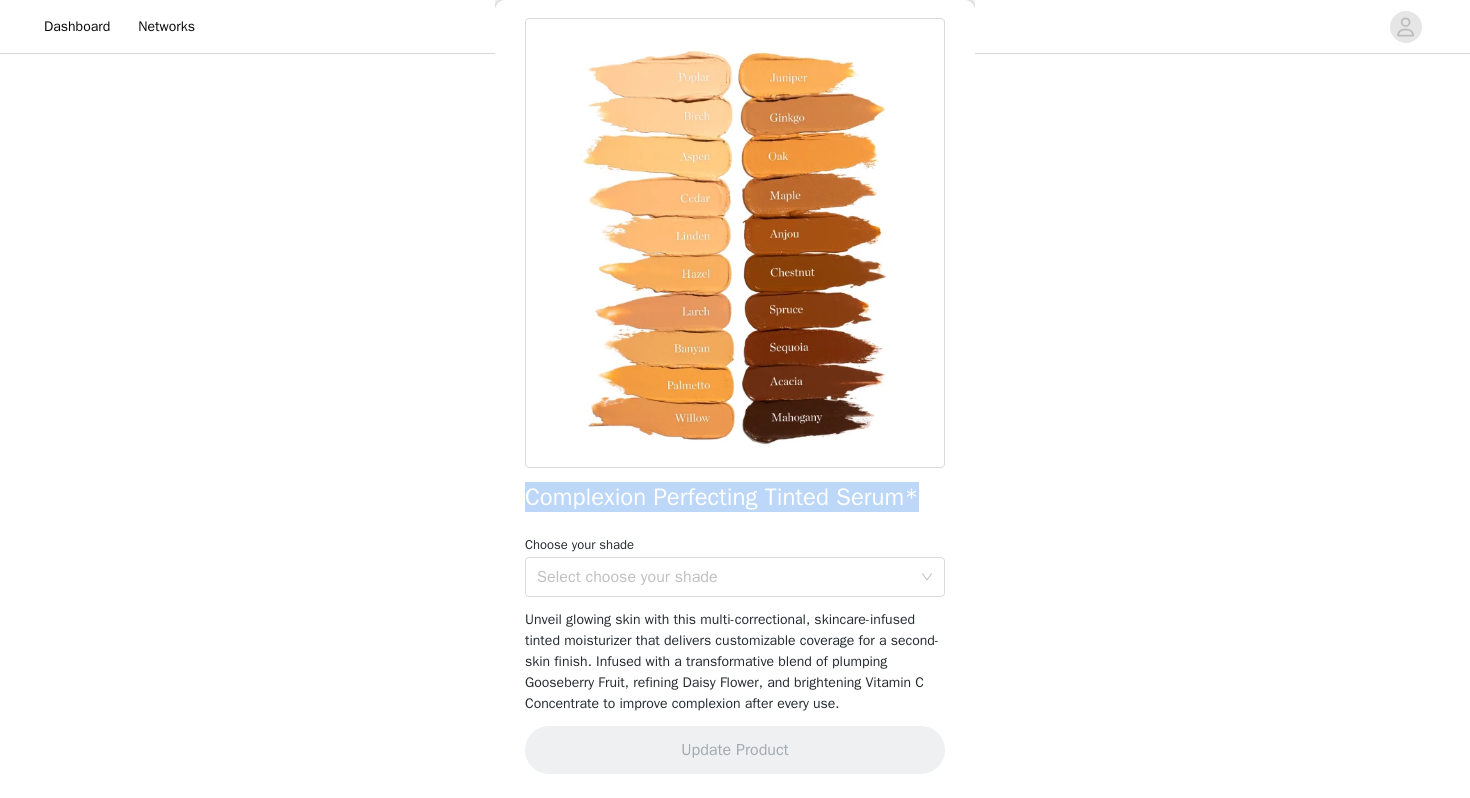 copy on "Complexion Perfecting Tinted Serum*" 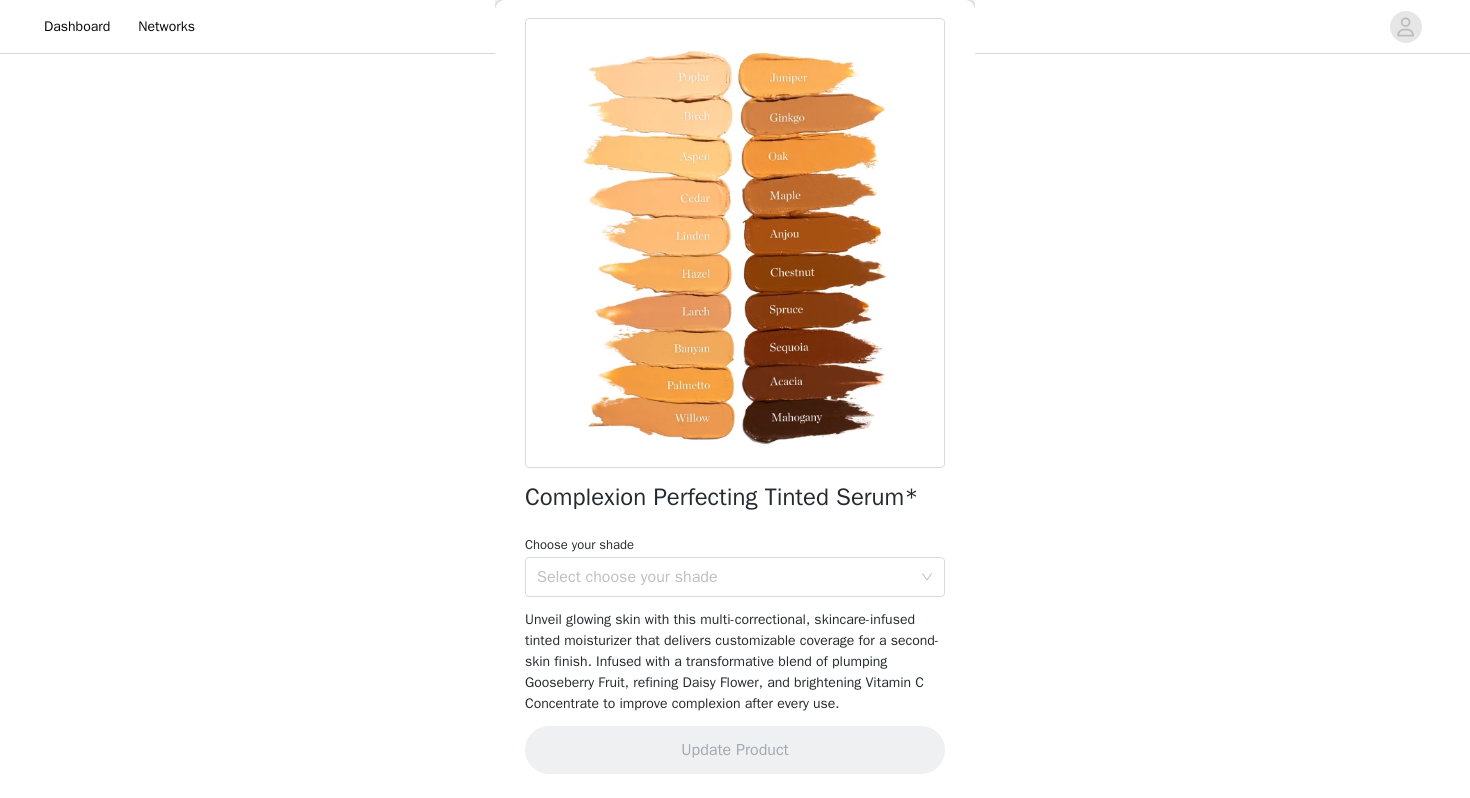 click on "STEP 2 OF 8
Products
Please select your contour collection and the tinted serum shade closest to your skin tone.                 The Blender Brush*                     Contour Collection*           Crystal Contour Collection       Edit       Complexion Perfecting Tinted Serum*         Select Options         The Base Brush*                         Back     Complexion Perfecting Tinted Serum*               Choose your shade   Select choose your shade   Unveil glowing skin with this multi-correctional, skincare-infused tinted moisturizer that delivers customizable coverage for a second-skin finish.
Infused with a transformative blend of plumping Gooseberry Fruit, refining Daisy Flower, and brightening Vitamin C Concentrate to improve complexion after every use.   Update Product" at bounding box center (735, 239) 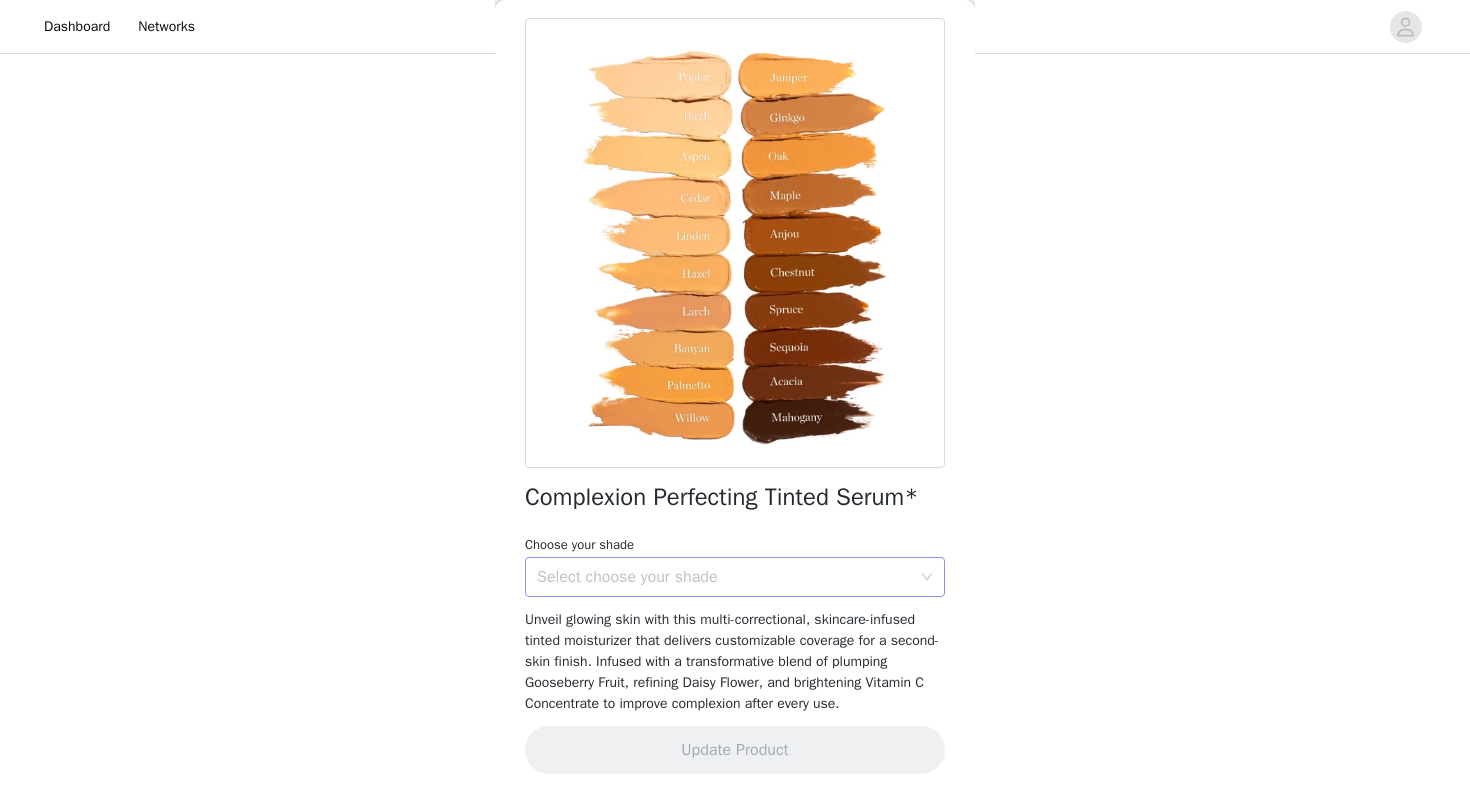 click on "Select choose your shade" at bounding box center [724, 577] 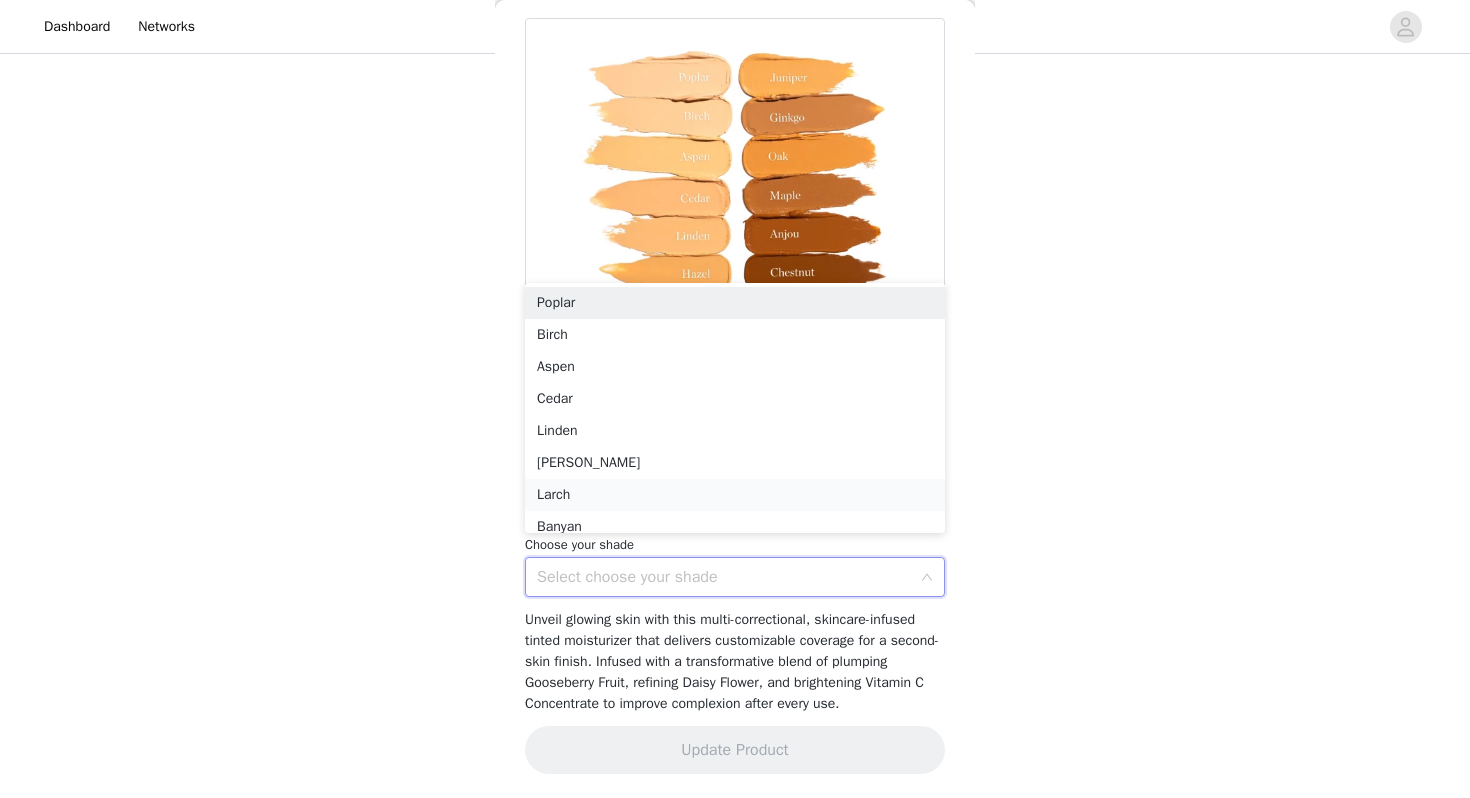 scroll, scrollTop: 10, scrollLeft: 0, axis: vertical 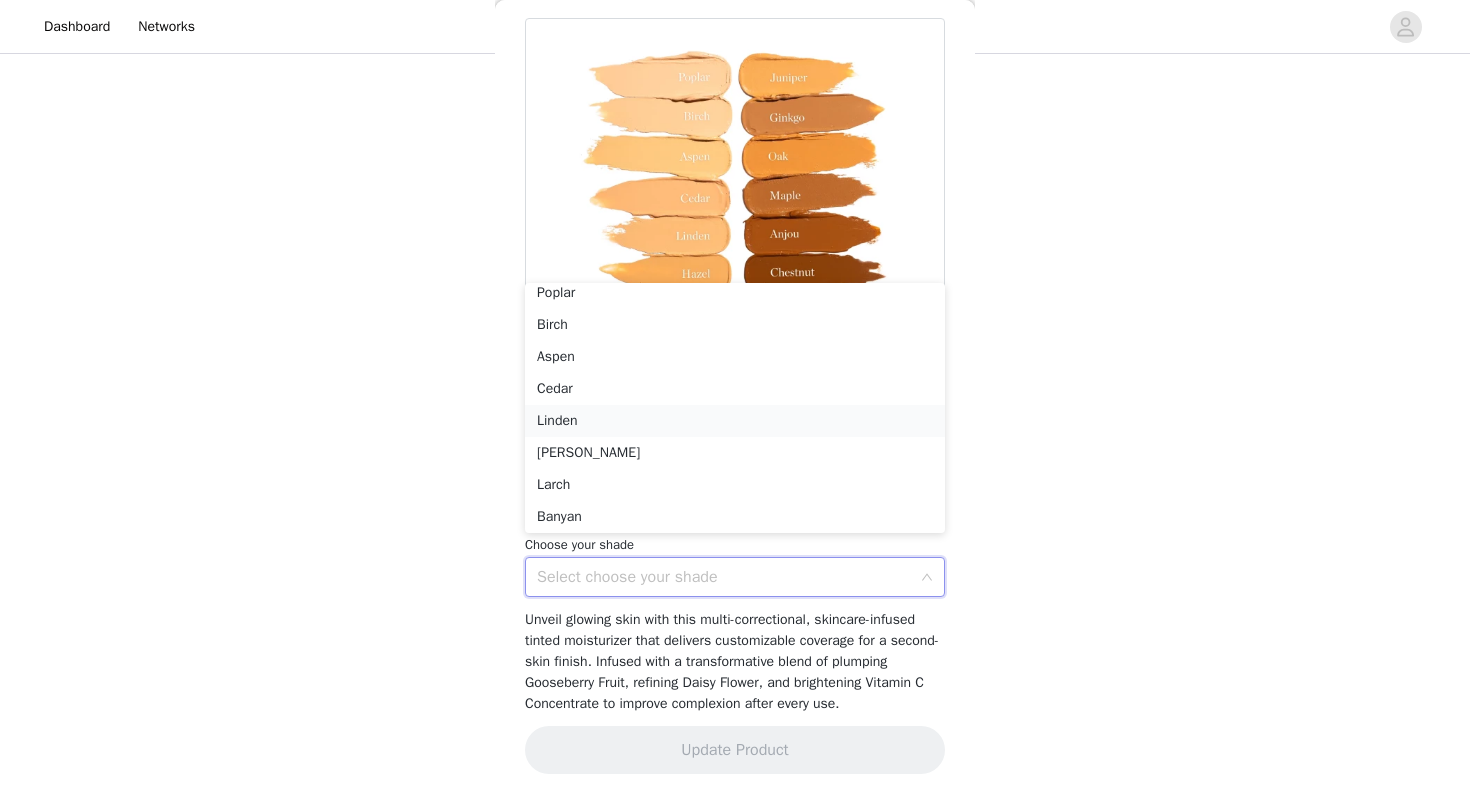 click on "Linden" at bounding box center [735, 421] 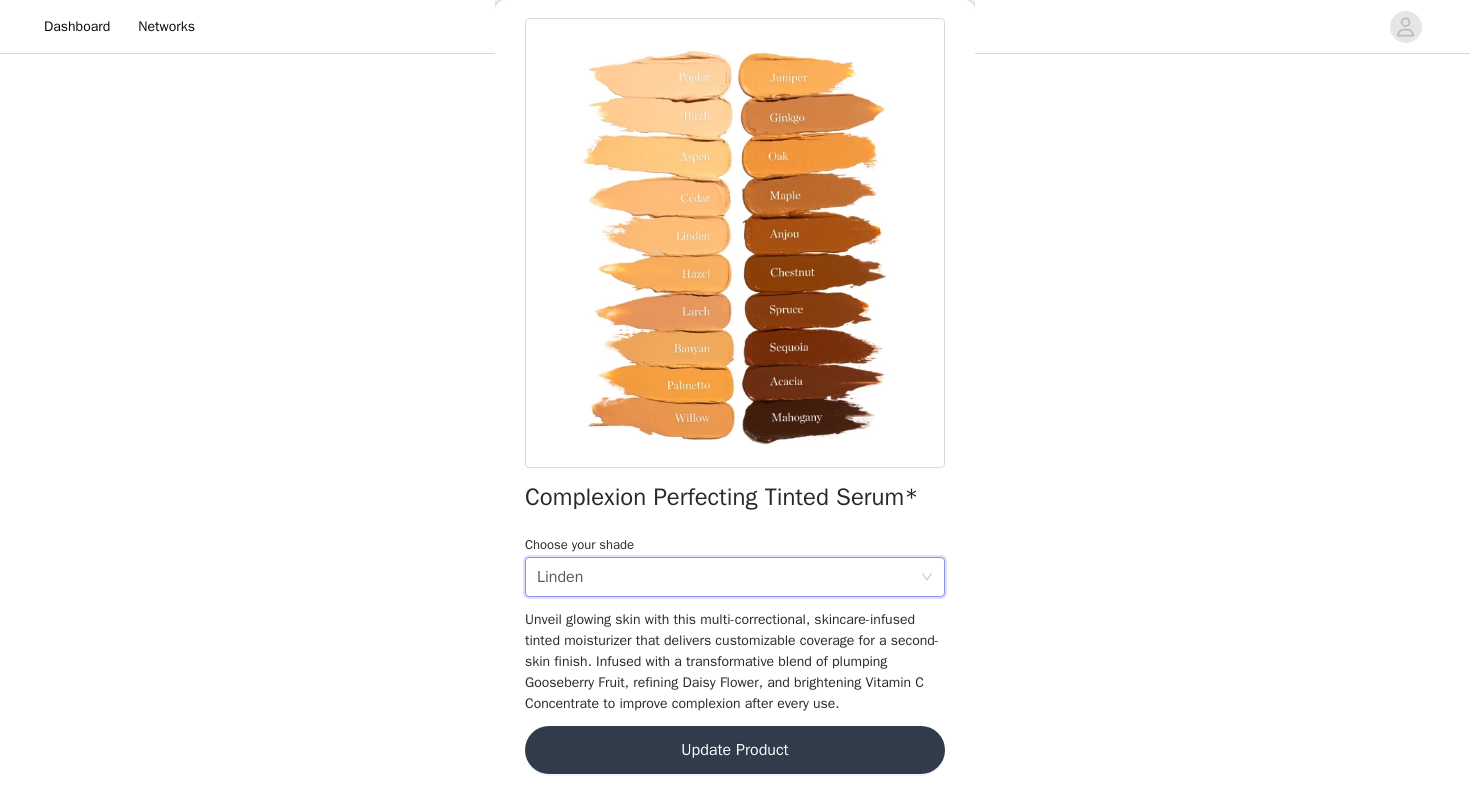 scroll, scrollTop: 247, scrollLeft: 0, axis: vertical 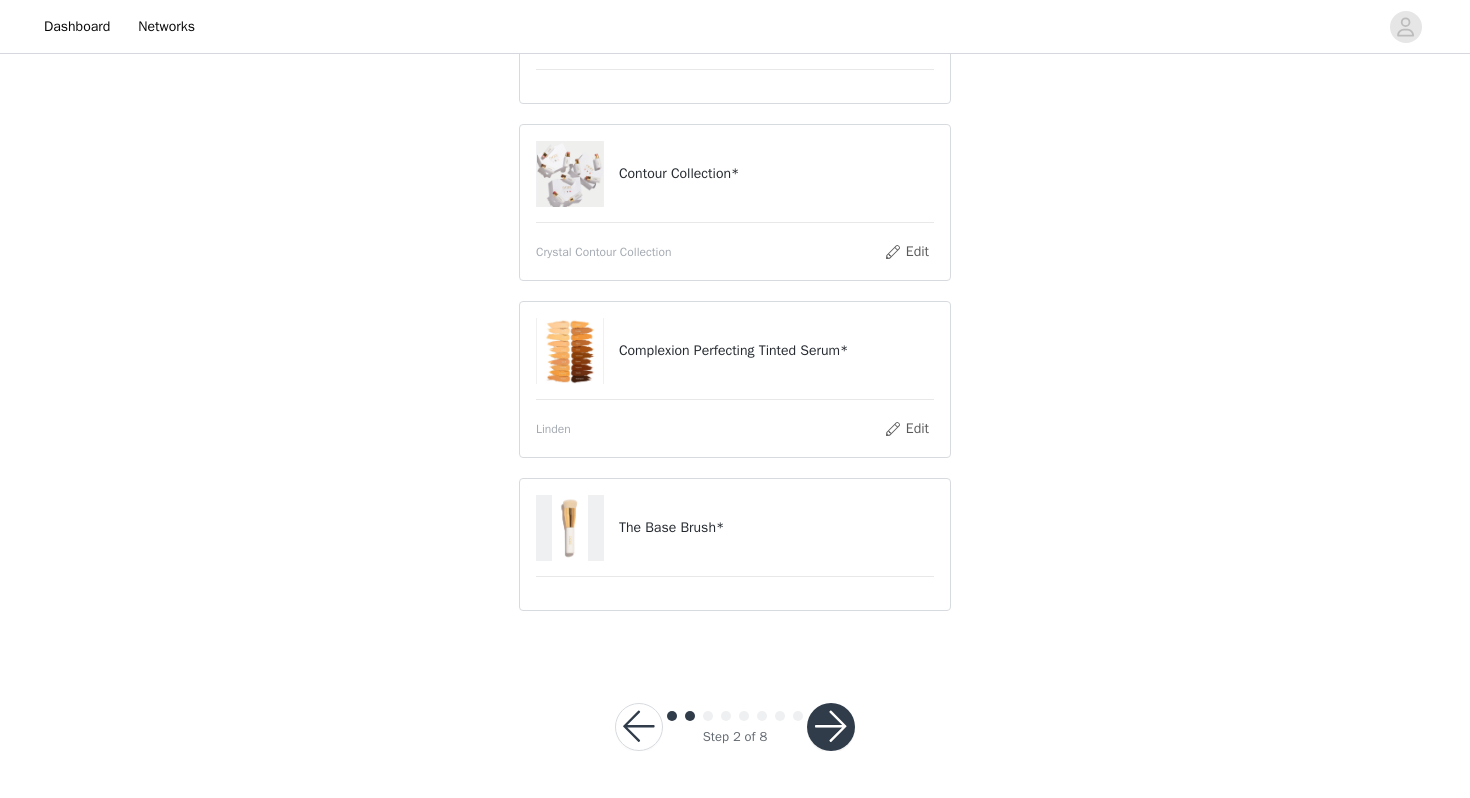 click at bounding box center [831, 727] 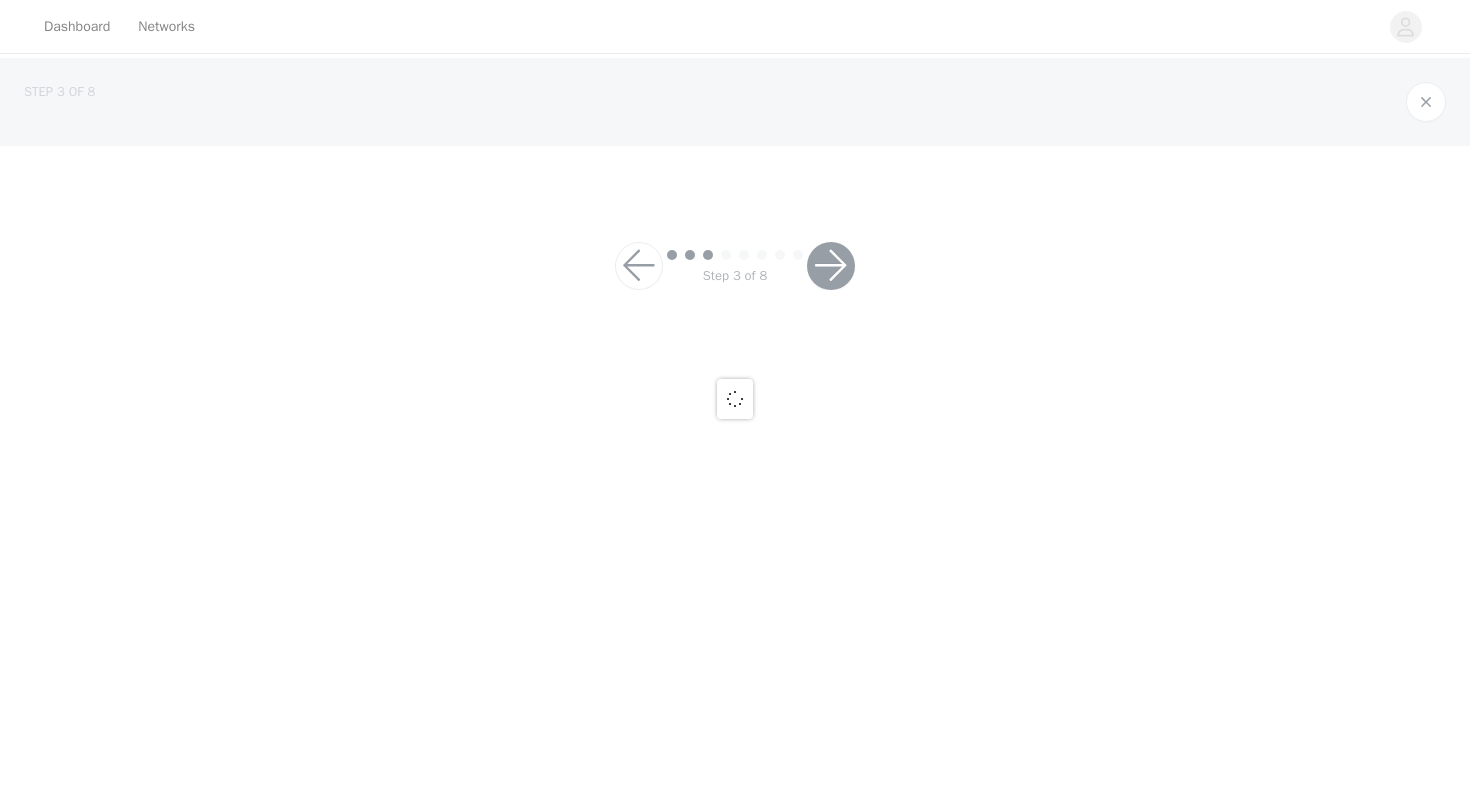 scroll, scrollTop: 0, scrollLeft: 0, axis: both 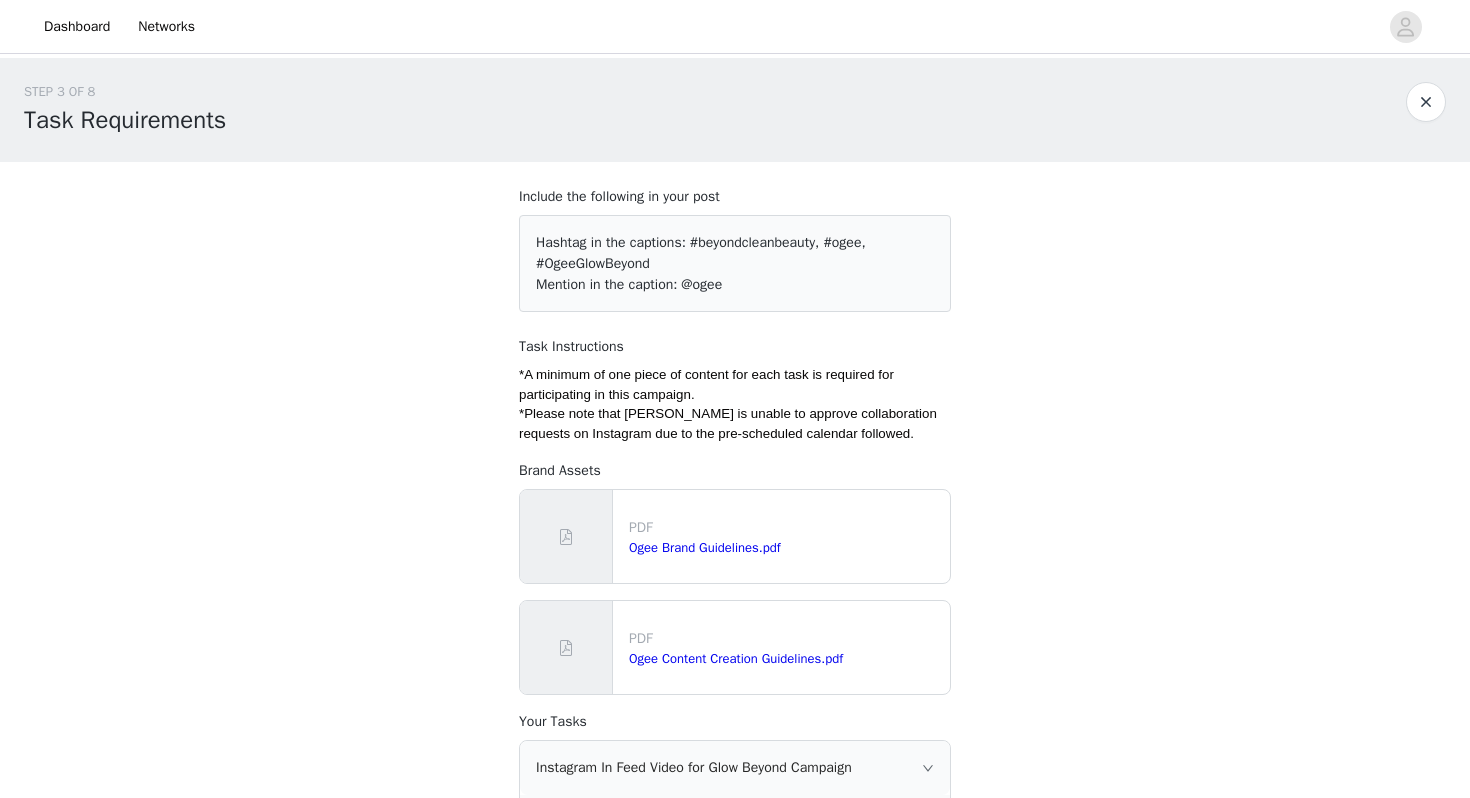 click on "*Please note that [PERSON_NAME] is unable to approve collaboration requests on Instagram due to the pre-scheduled calendar followed." at bounding box center (728, 423) 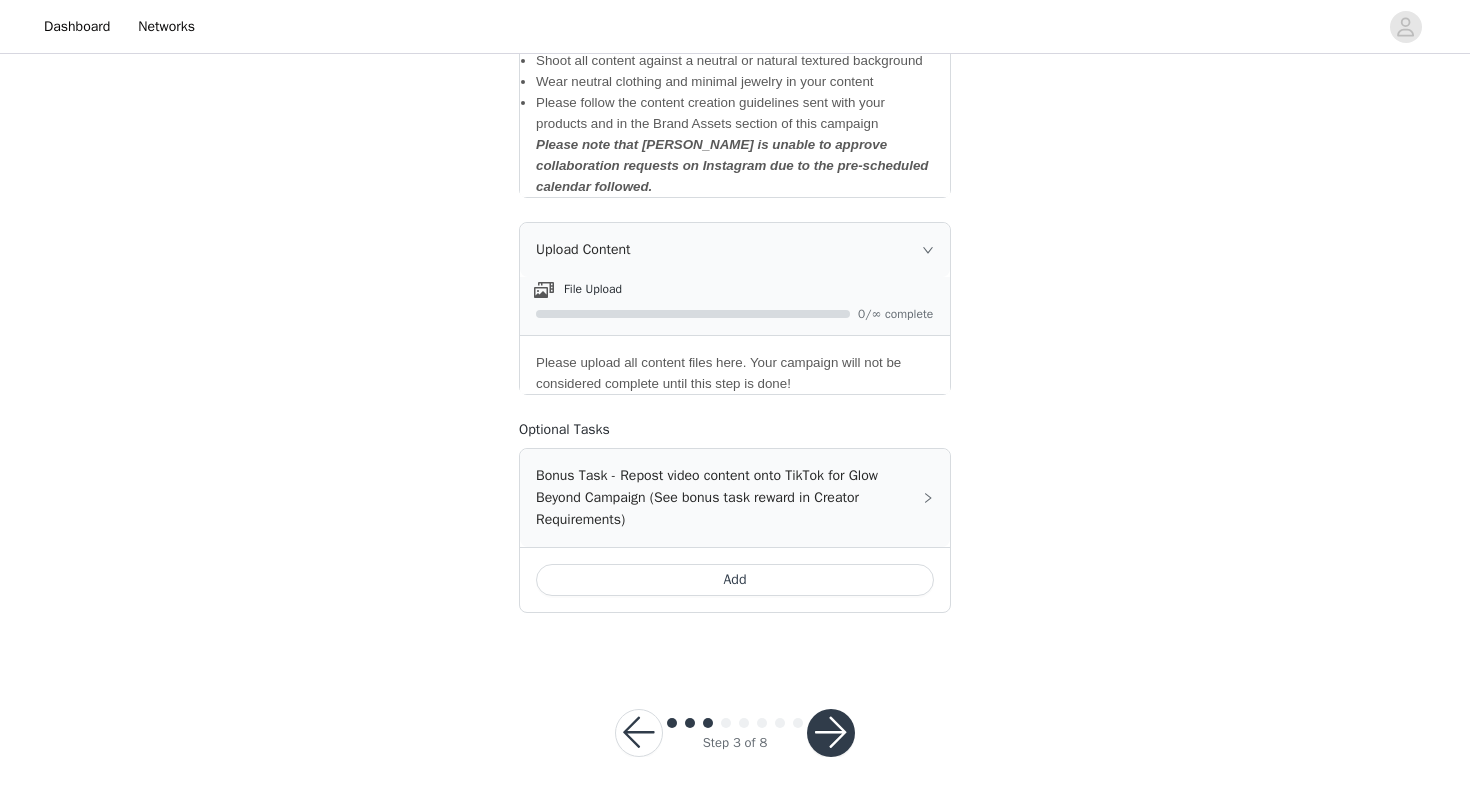 scroll, scrollTop: 1016, scrollLeft: 0, axis: vertical 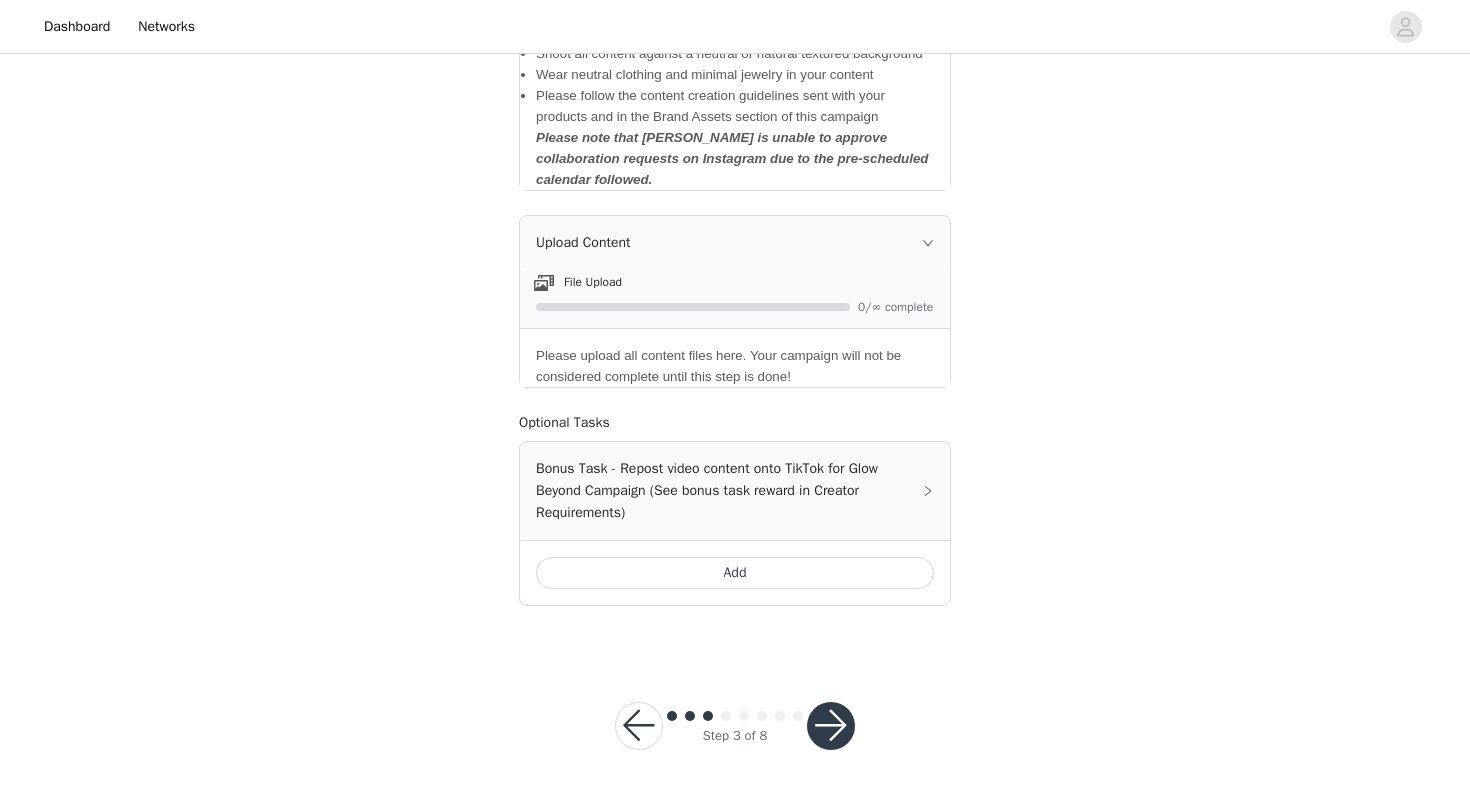 click at bounding box center [831, 726] 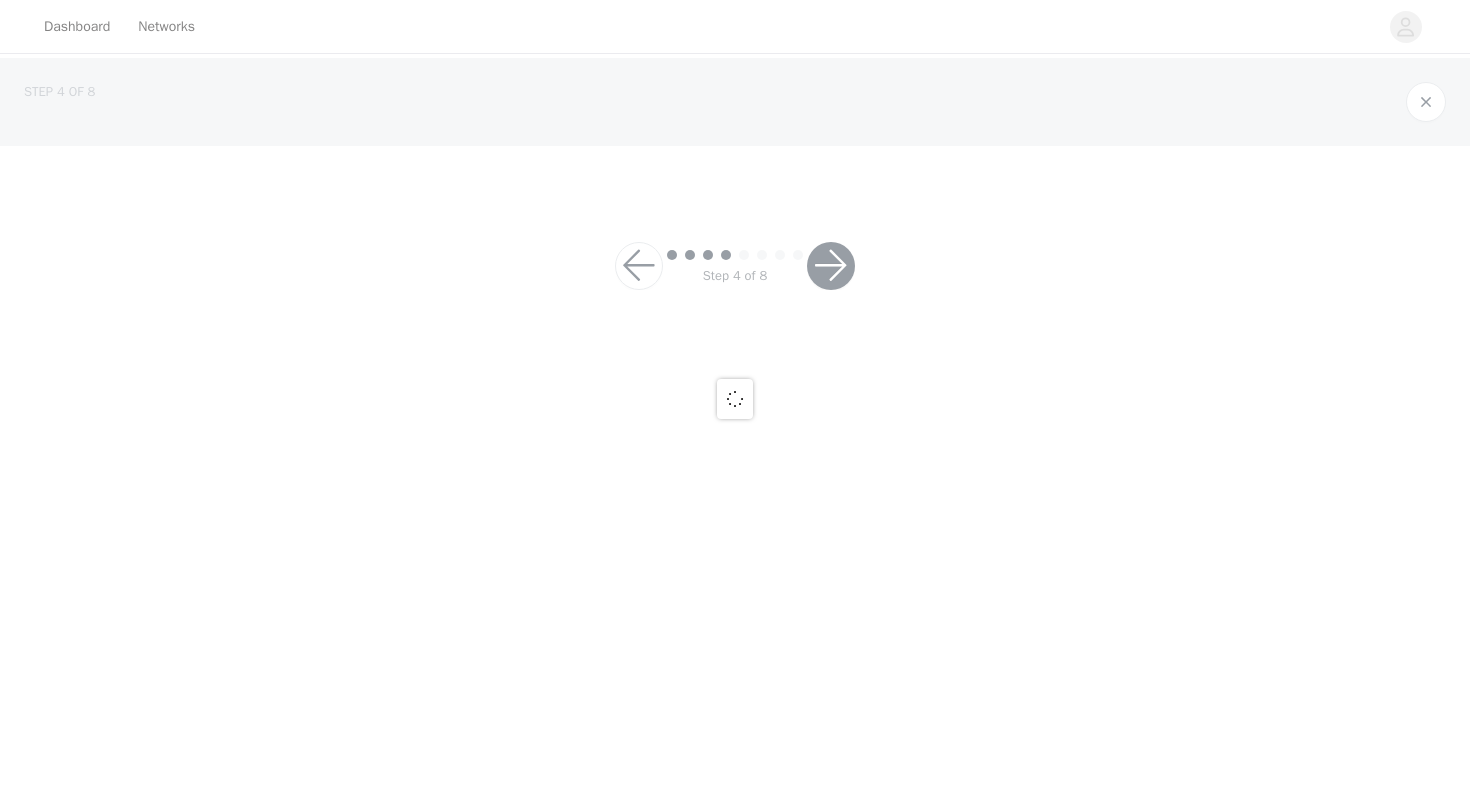 scroll, scrollTop: 0, scrollLeft: 0, axis: both 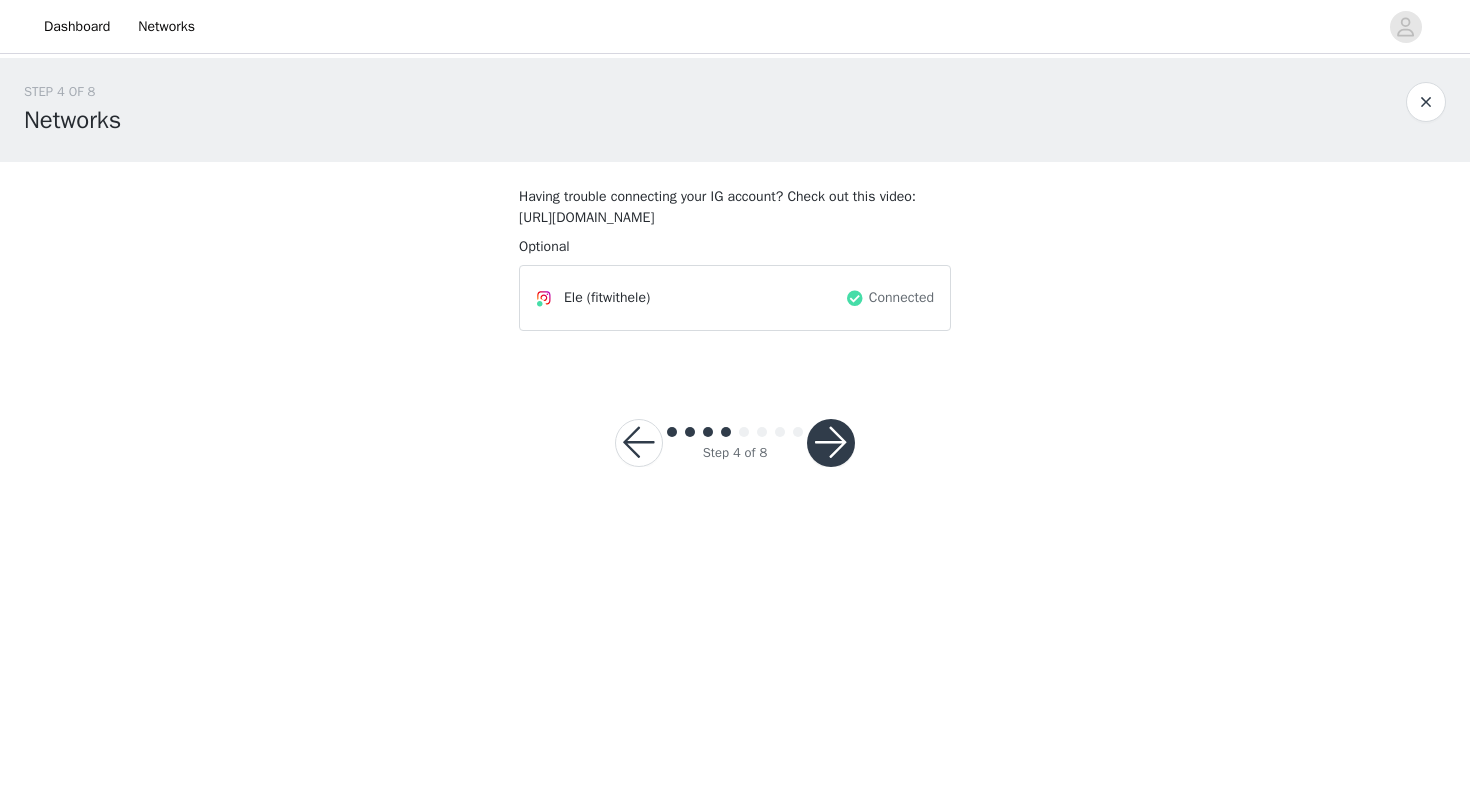 click on "Connected" at bounding box center (901, 297) 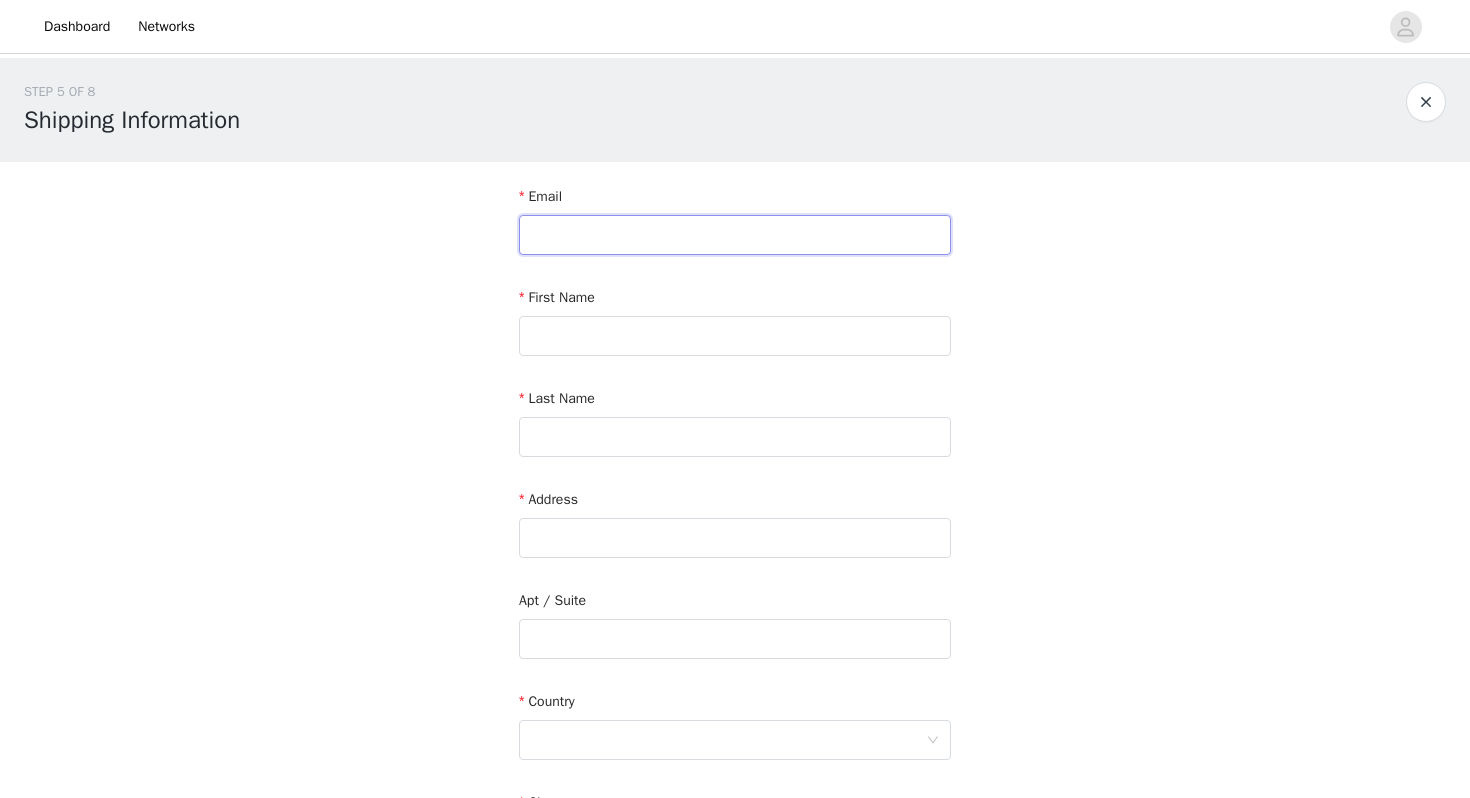 click at bounding box center (735, 235) 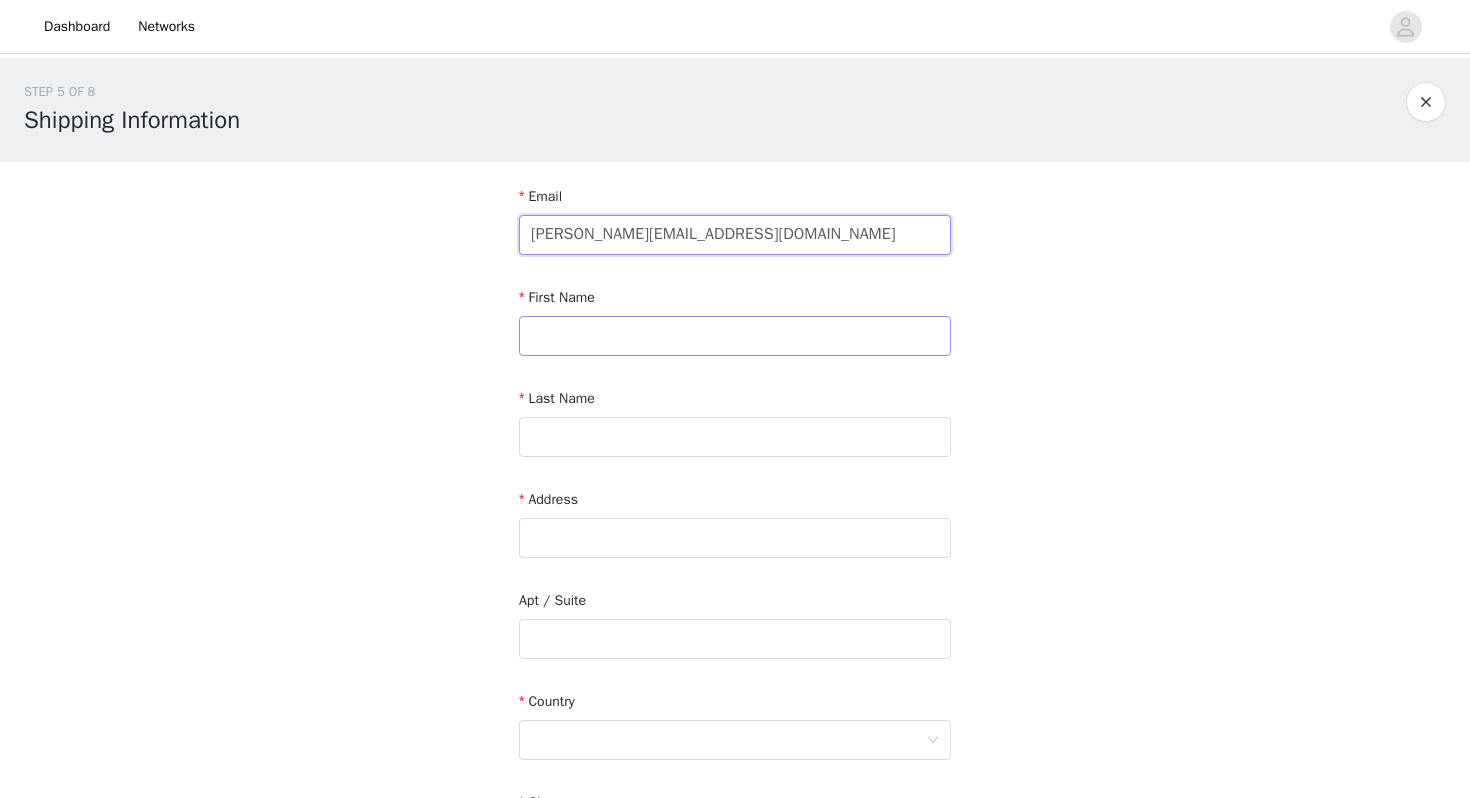 type on "[PERSON_NAME][EMAIL_ADDRESS][DOMAIN_NAME]" 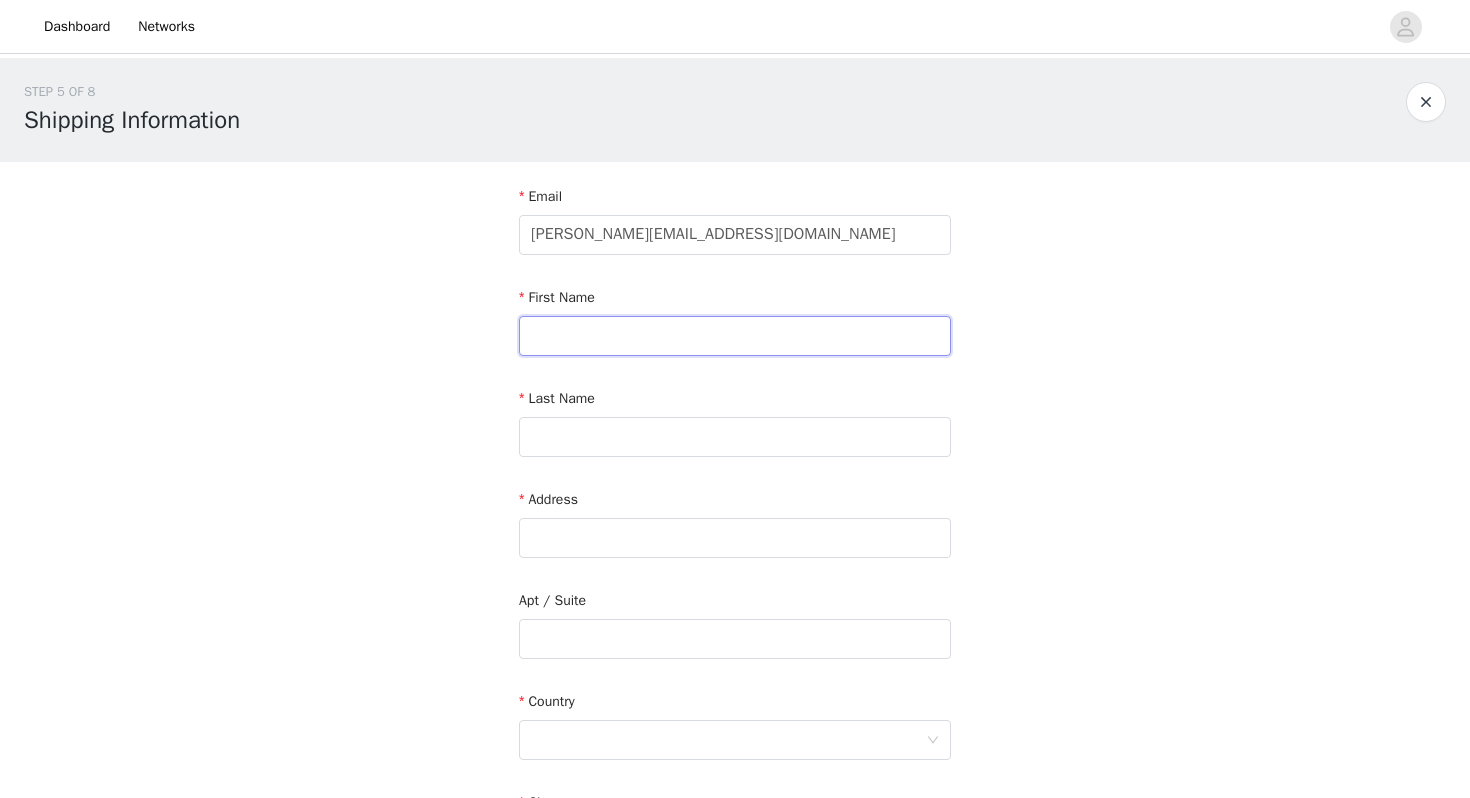 click at bounding box center (735, 336) 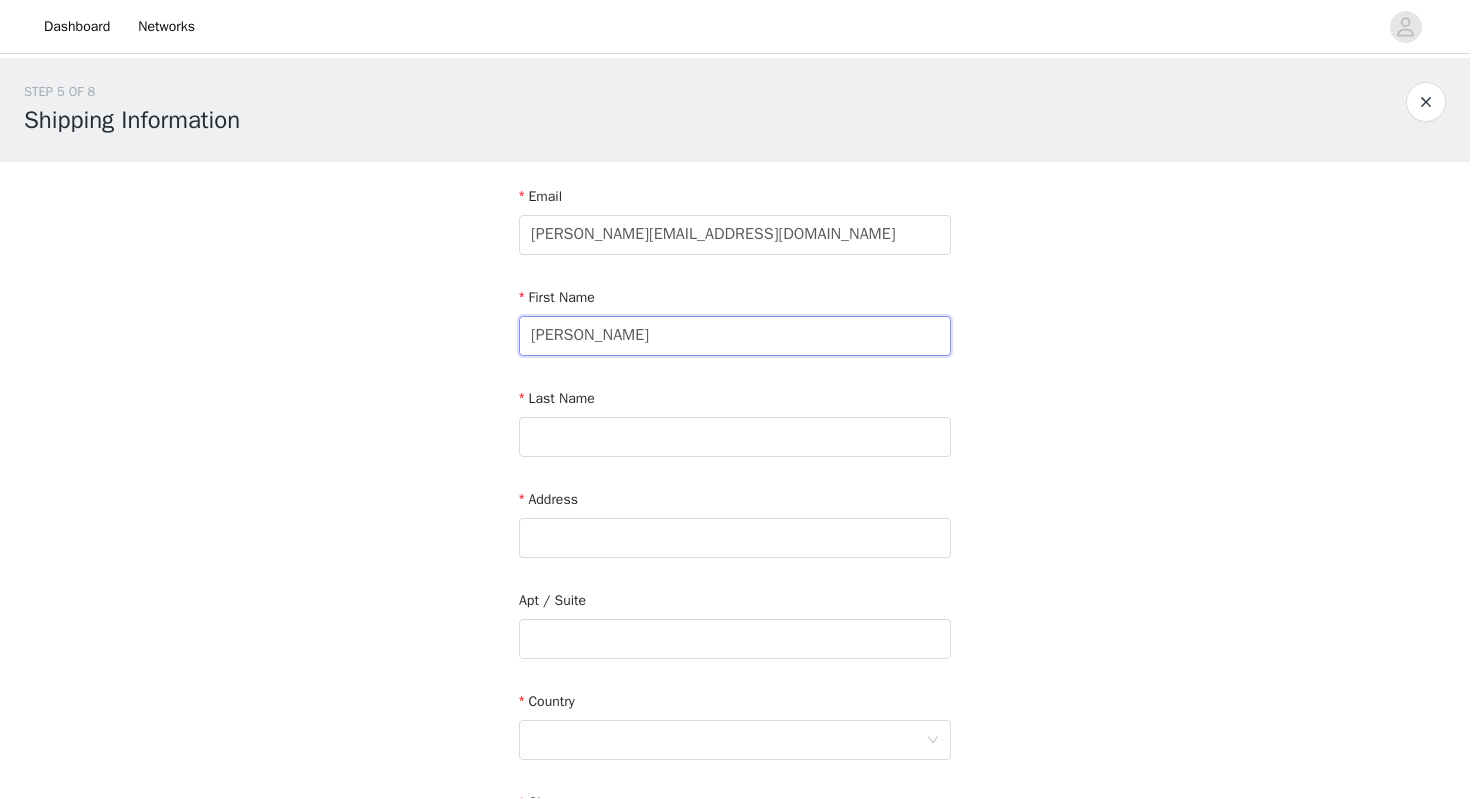 type on "[PERSON_NAME]" 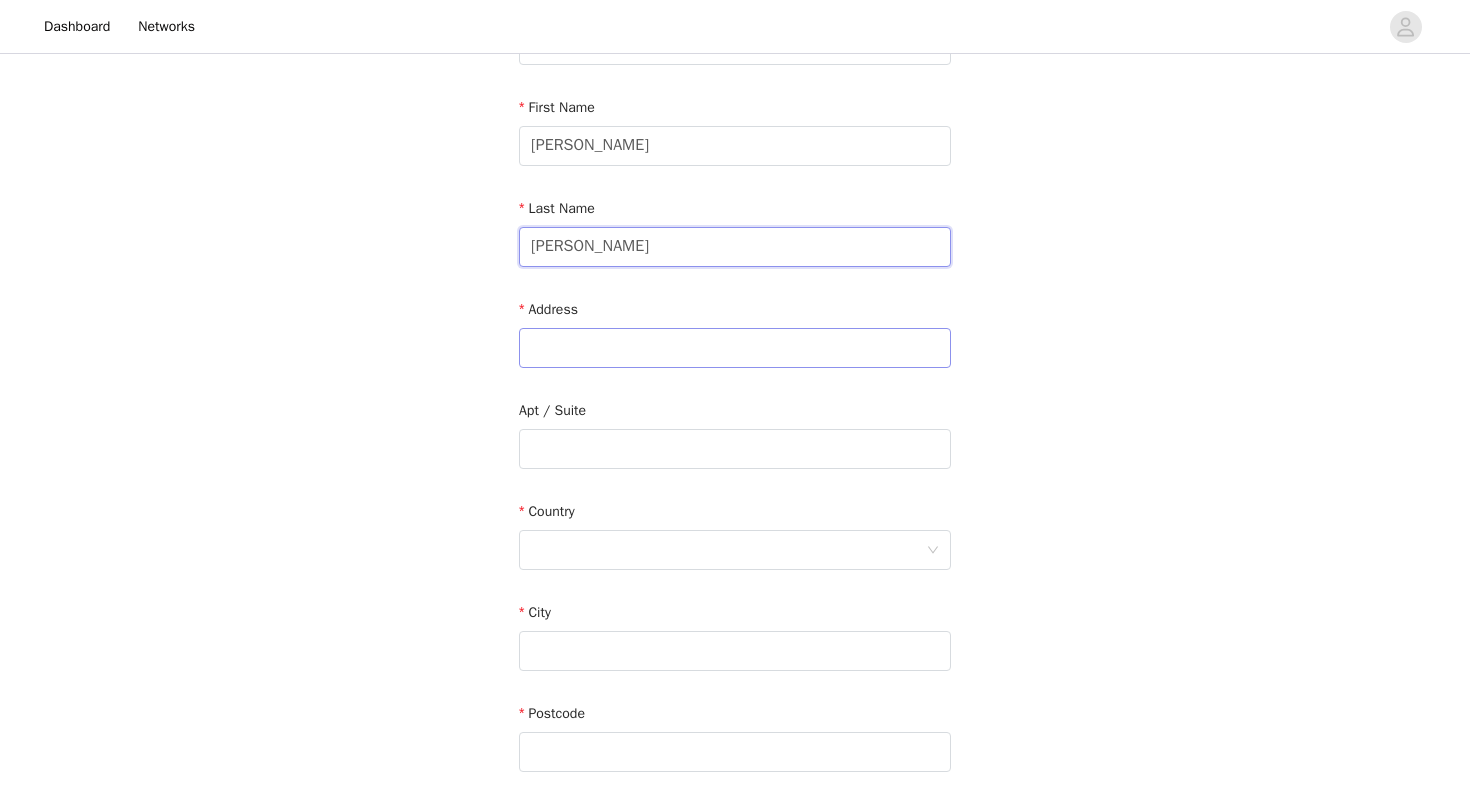 type on "[PERSON_NAME]" 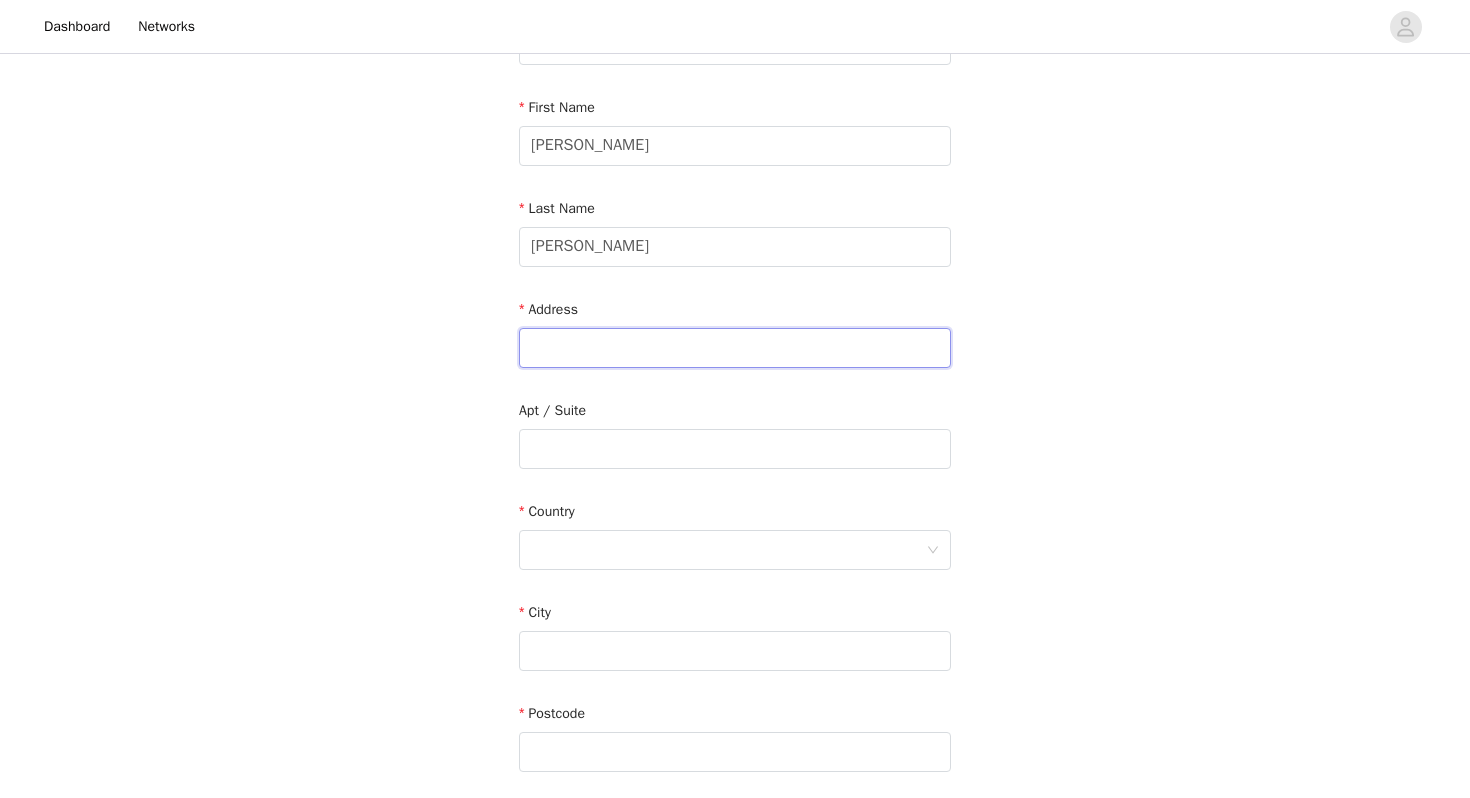 click at bounding box center [735, 348] 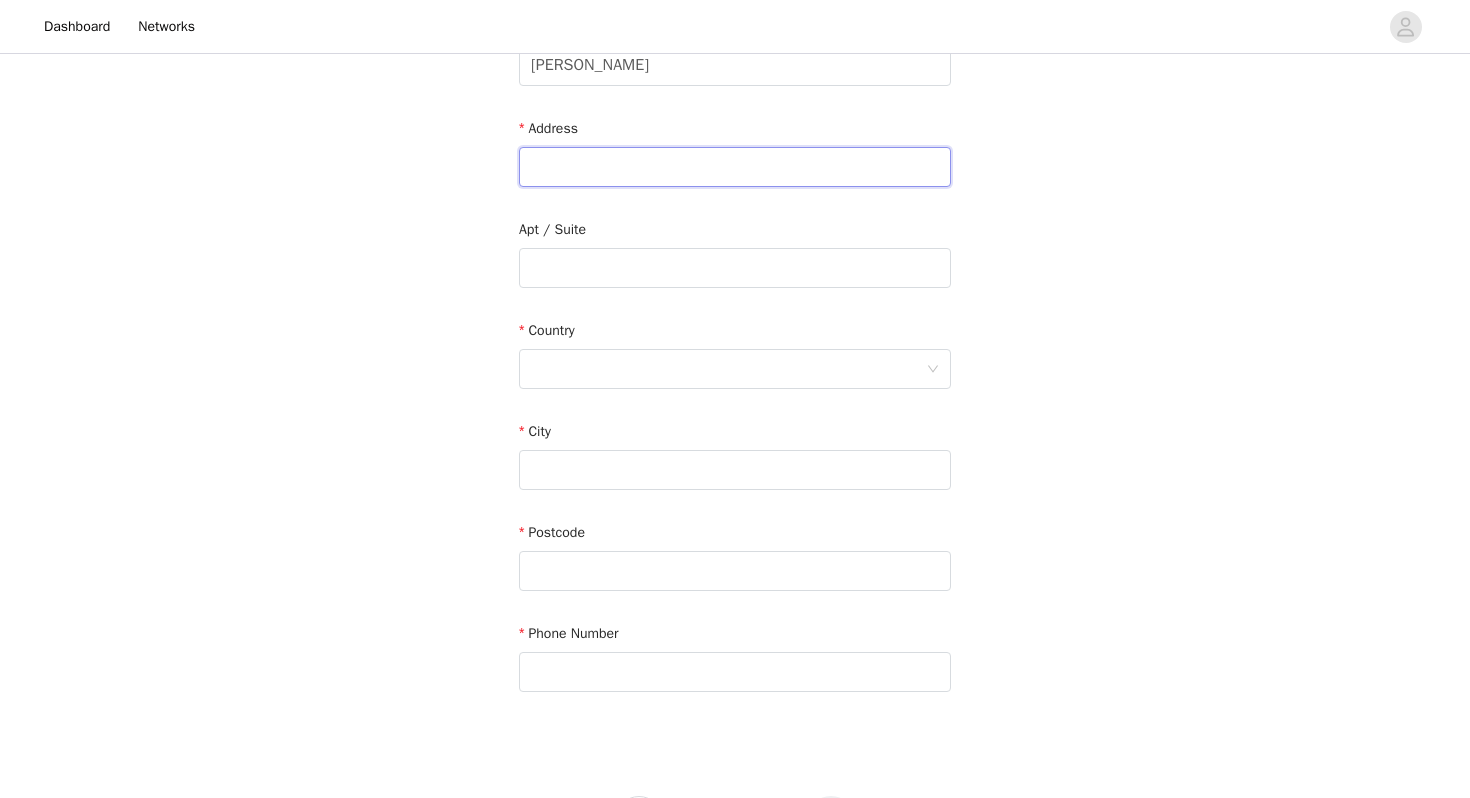 scroll, scrollTop: 368, scrollLeft: 0, axis: vertical 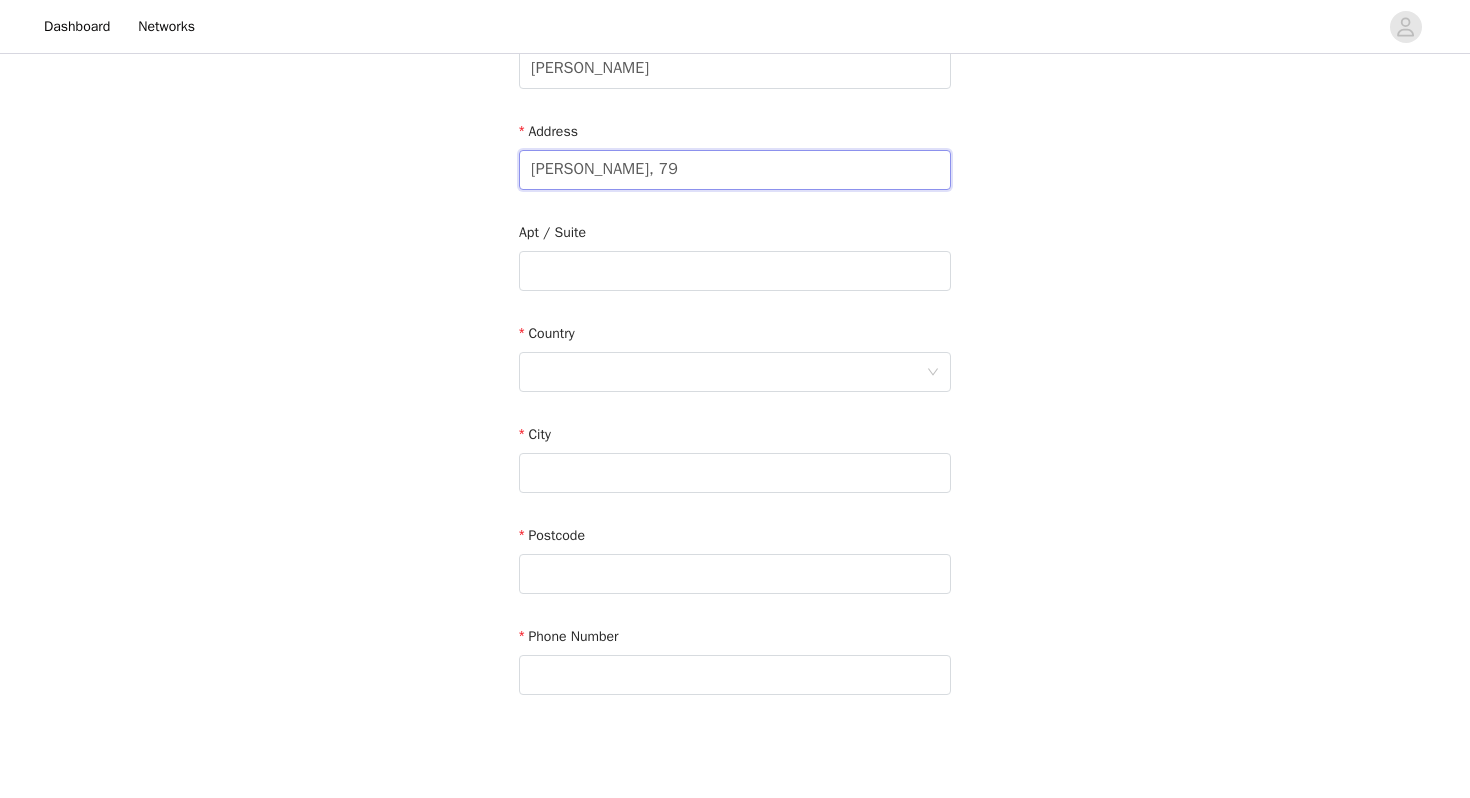 click on "[PERSON_NAME], 79" at bounding box center (735, 170) 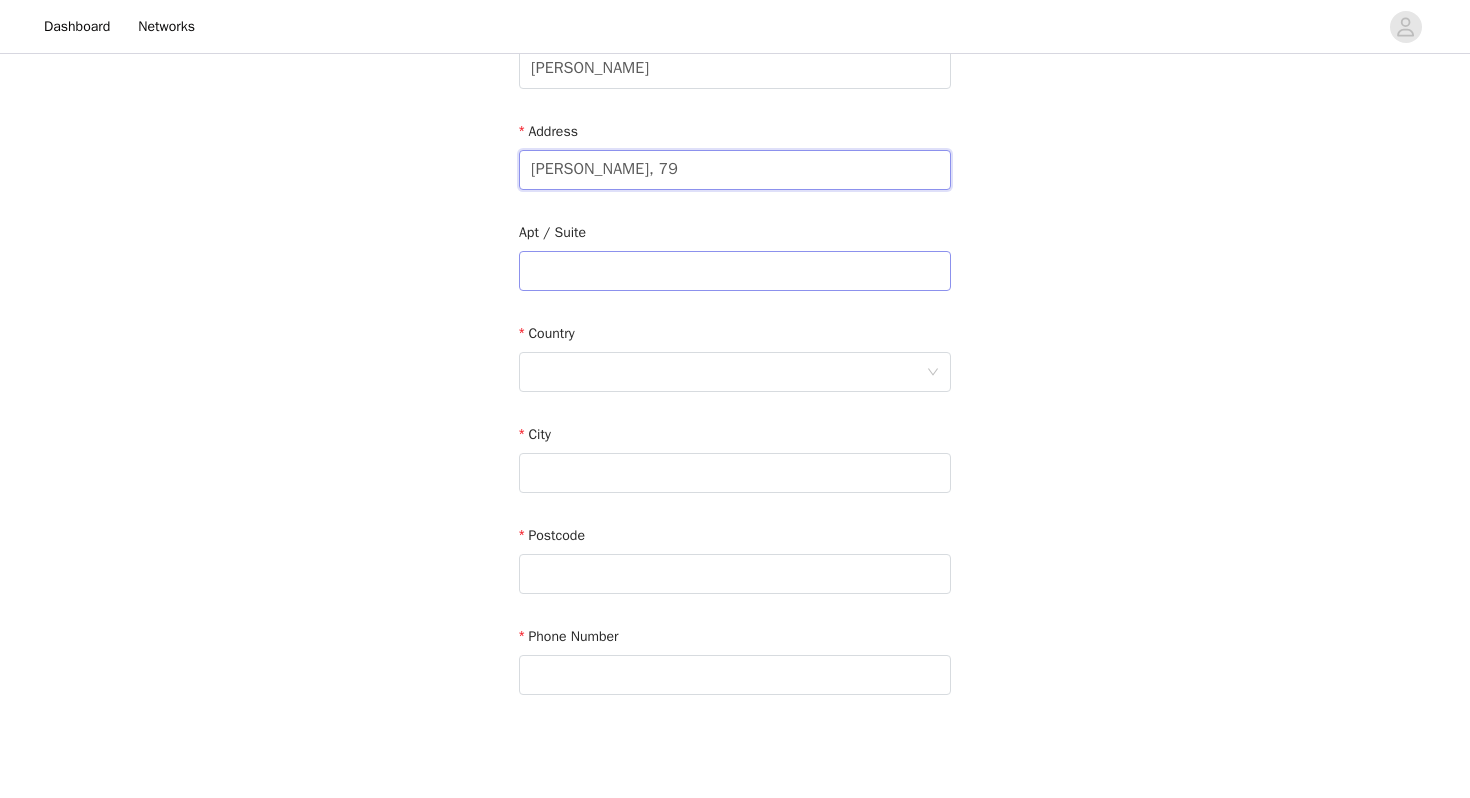 type on "[PERSON_NAME], 79" 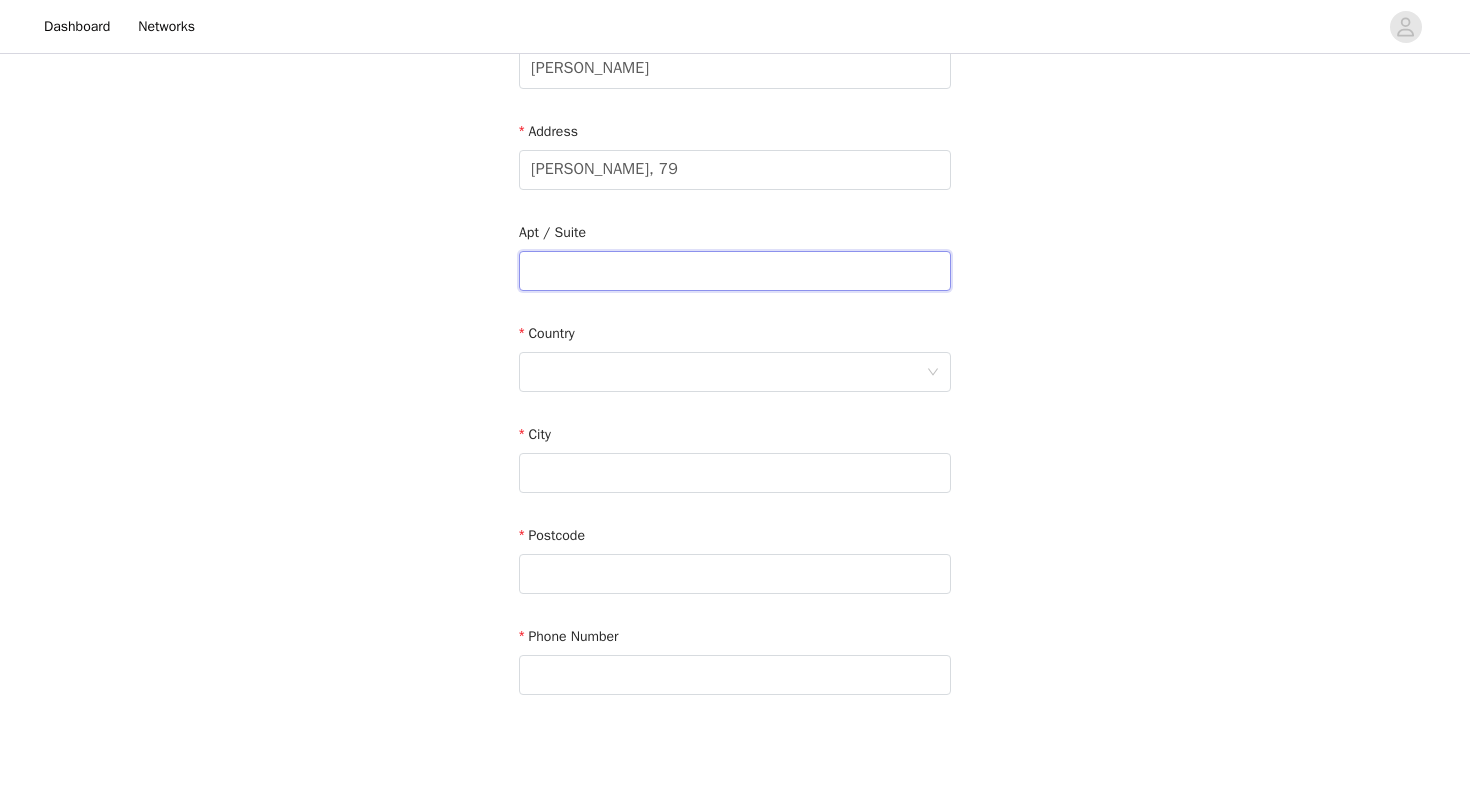 click at bounding box center [735, 271] 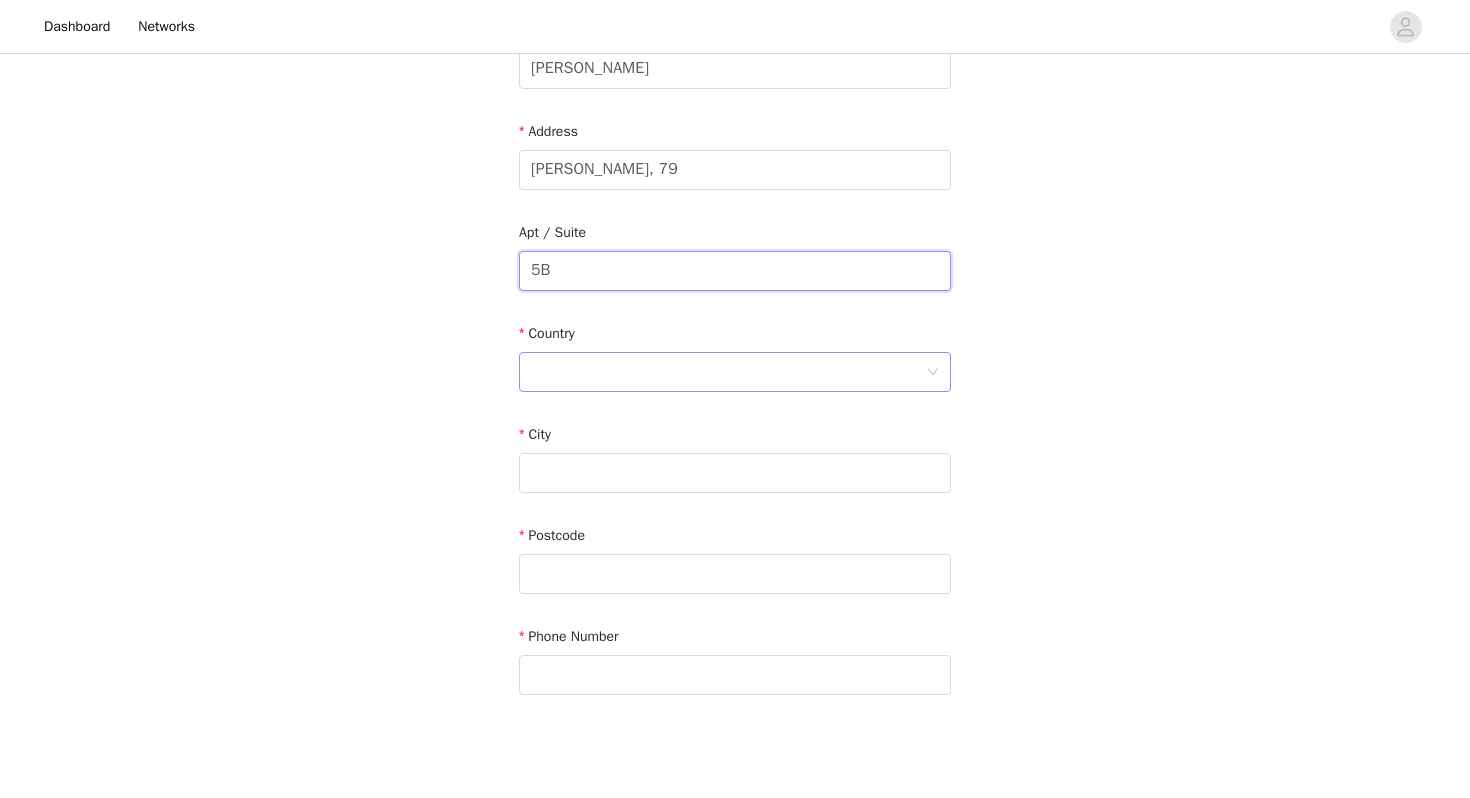 type on "5B" 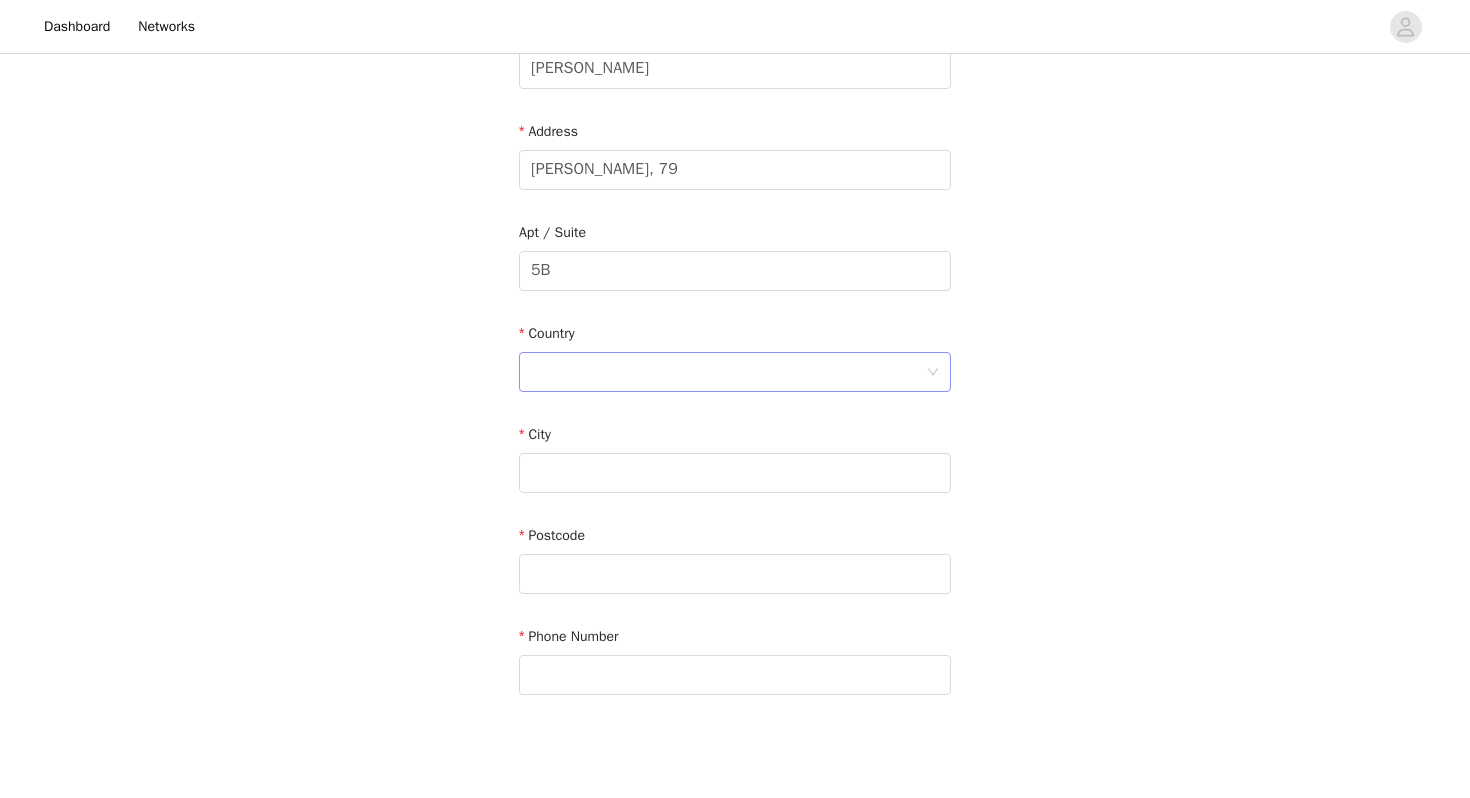 click at bounding box center [728, 372] 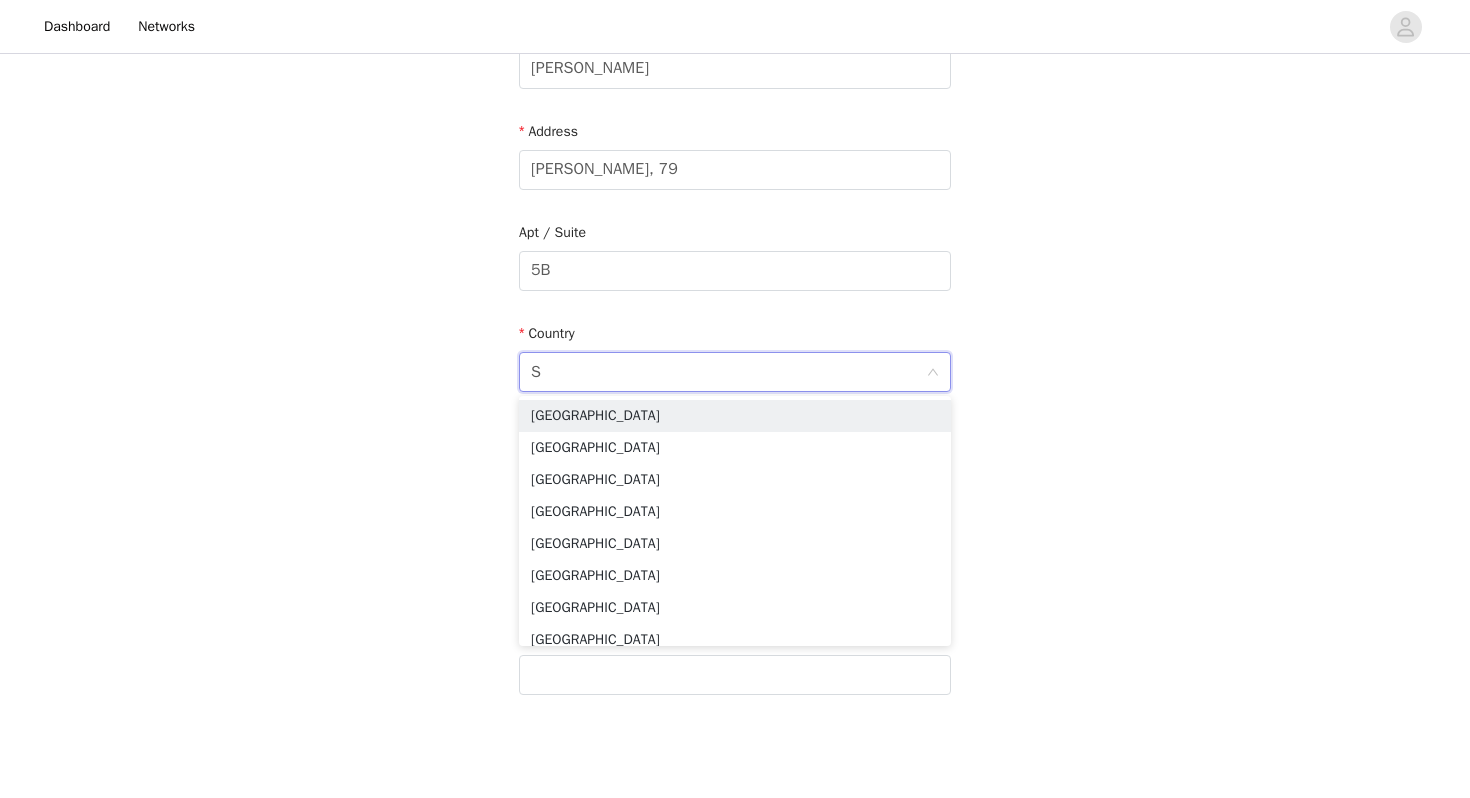 type on "Sp" 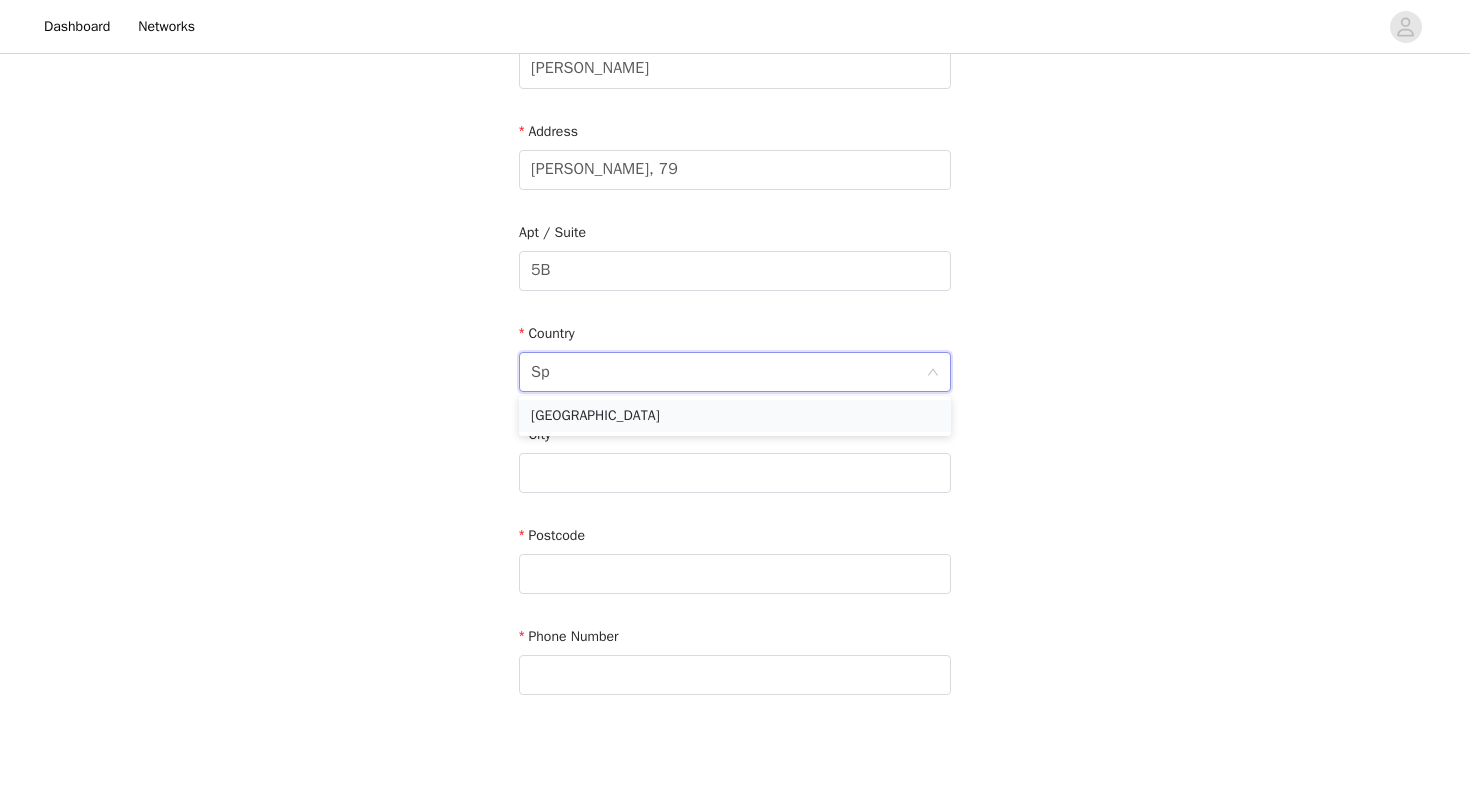 click on "[GEOGRAPHIC_DATA]" at bounding box center (735, 416) 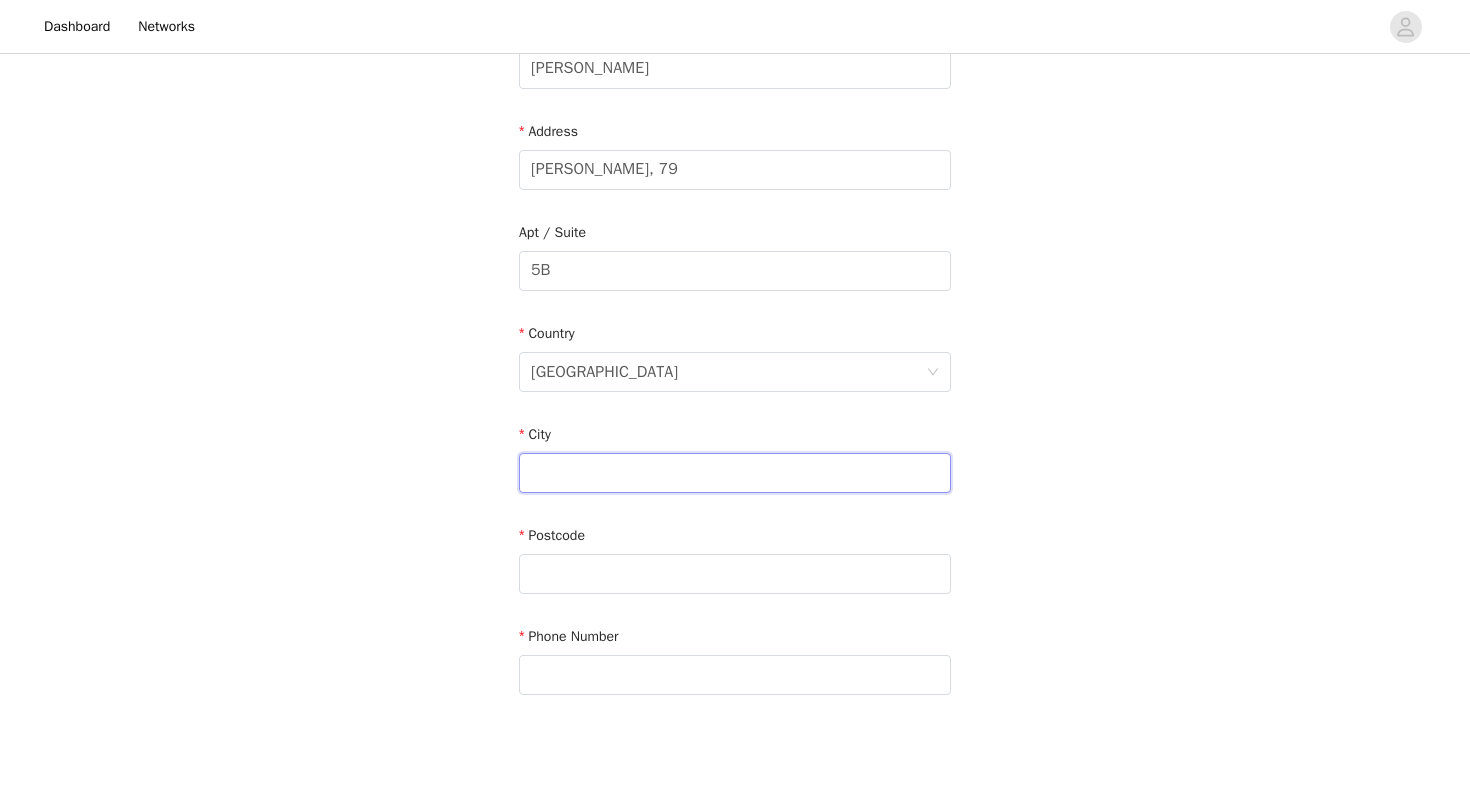 click at bounding box center (735, 473) 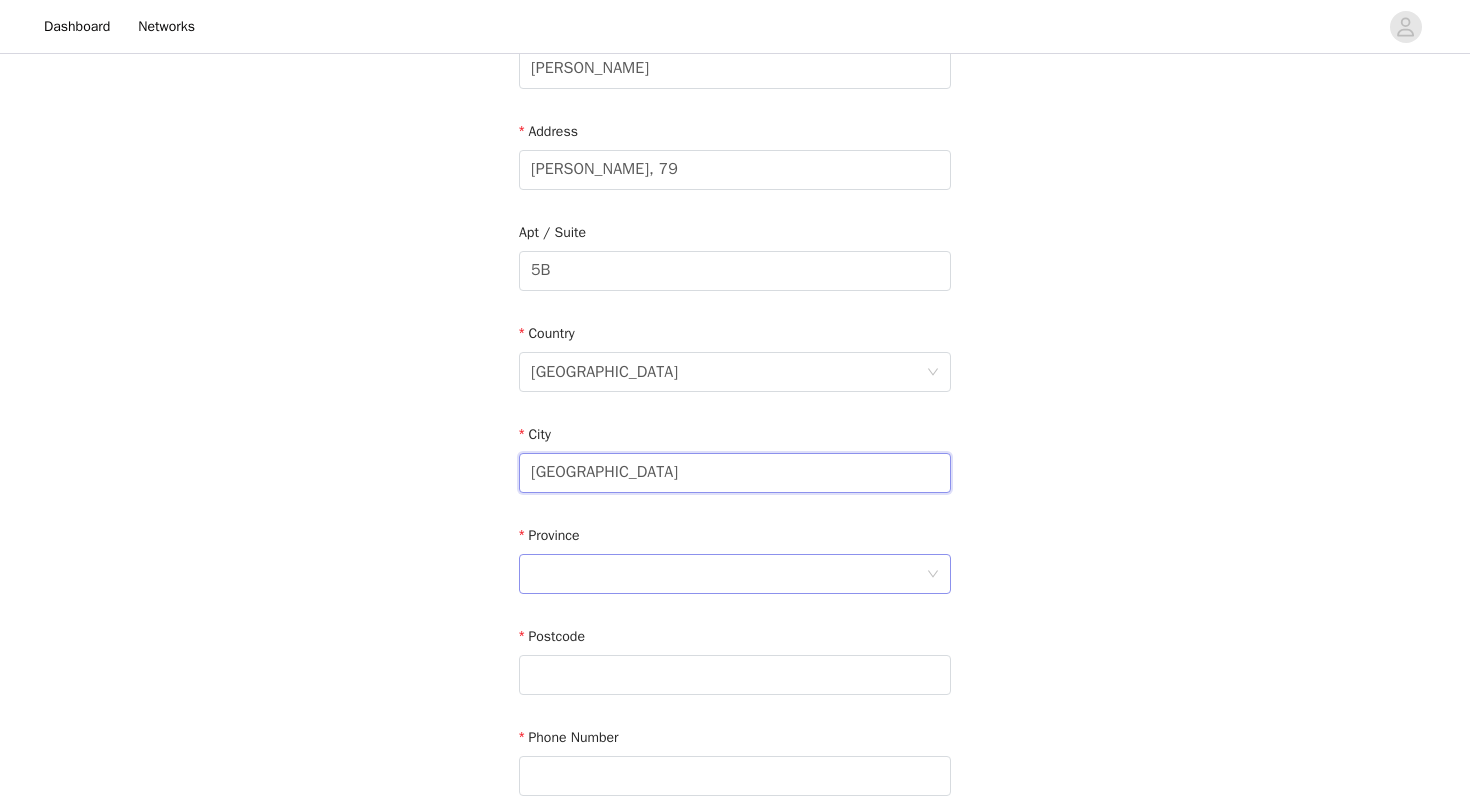 type on "[GEOGRAPHIC_DATA]" 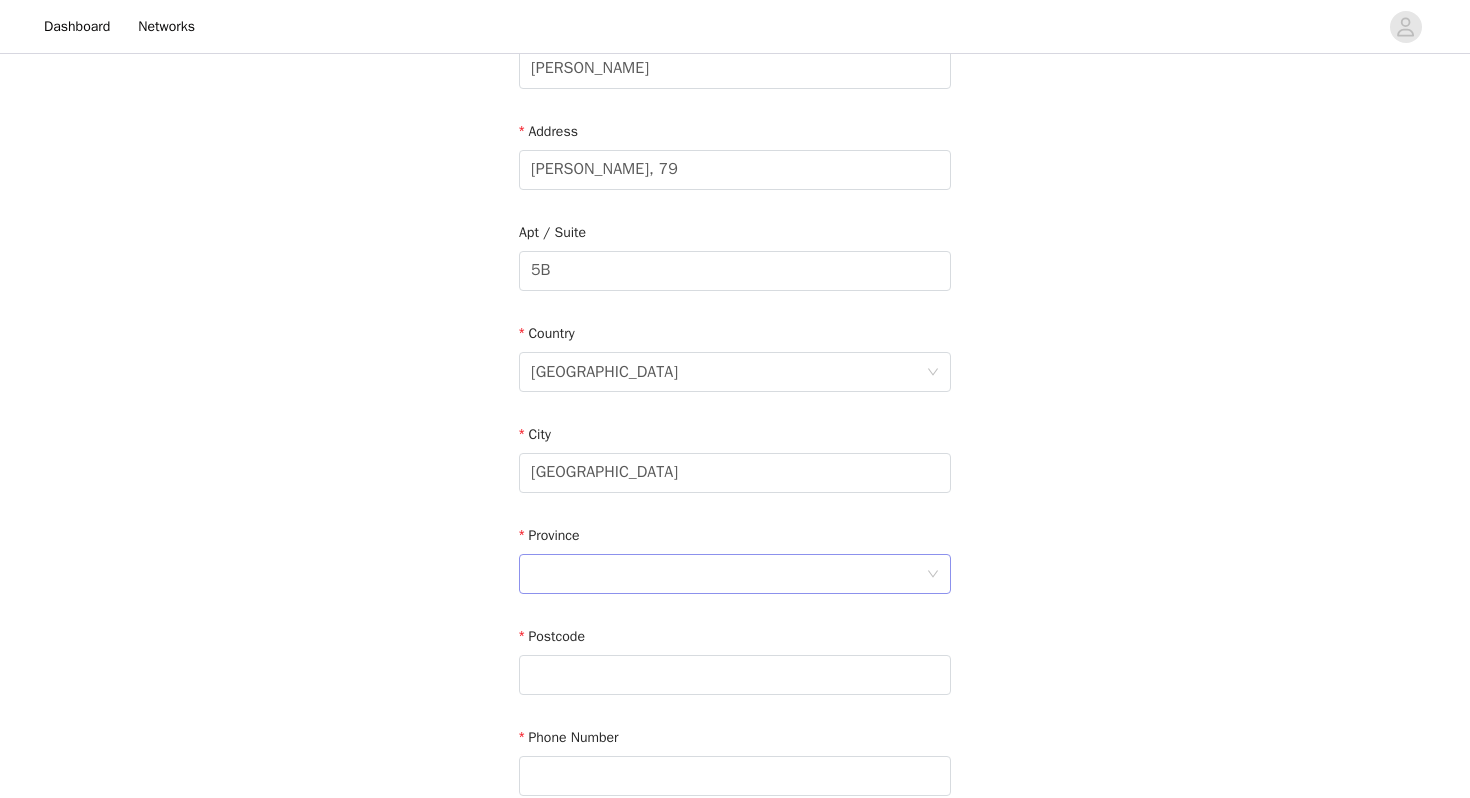 click at bounding box center (728, 574) 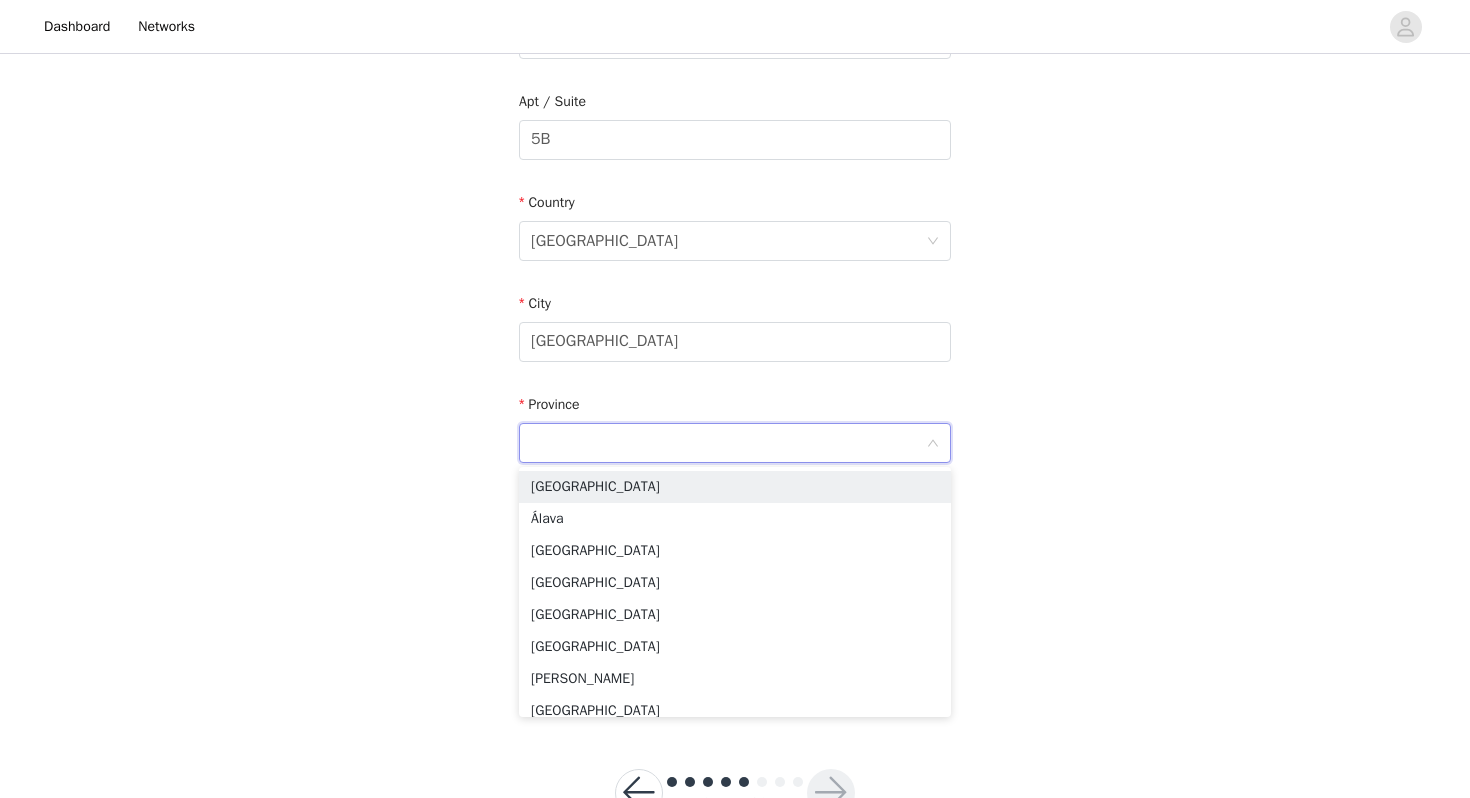 scroll, scrollTop: 523, scrollLeft: 0, axis: vertical 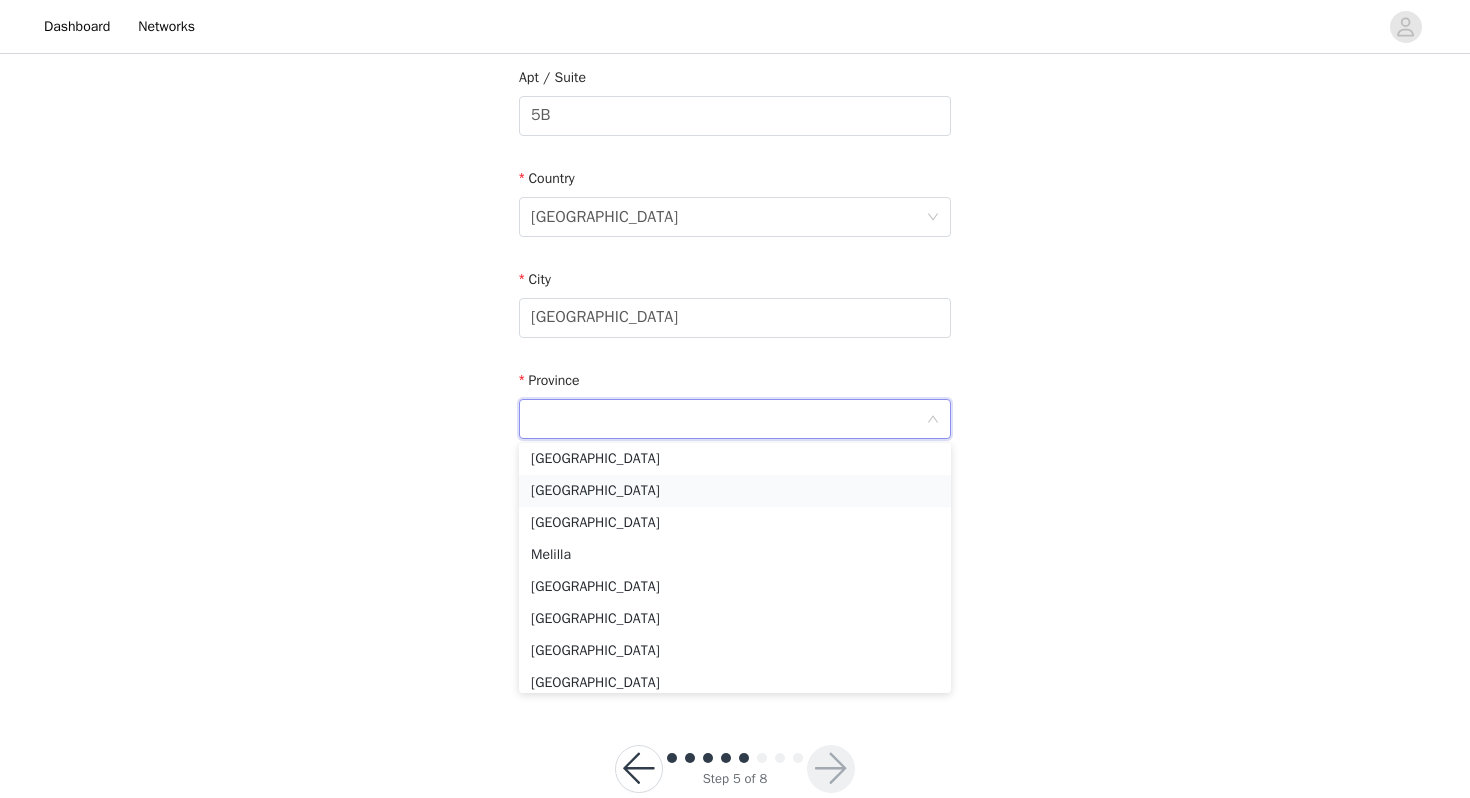 click on "[GEOGRAPHIC_DATA]" at bounding box center (735, 491) 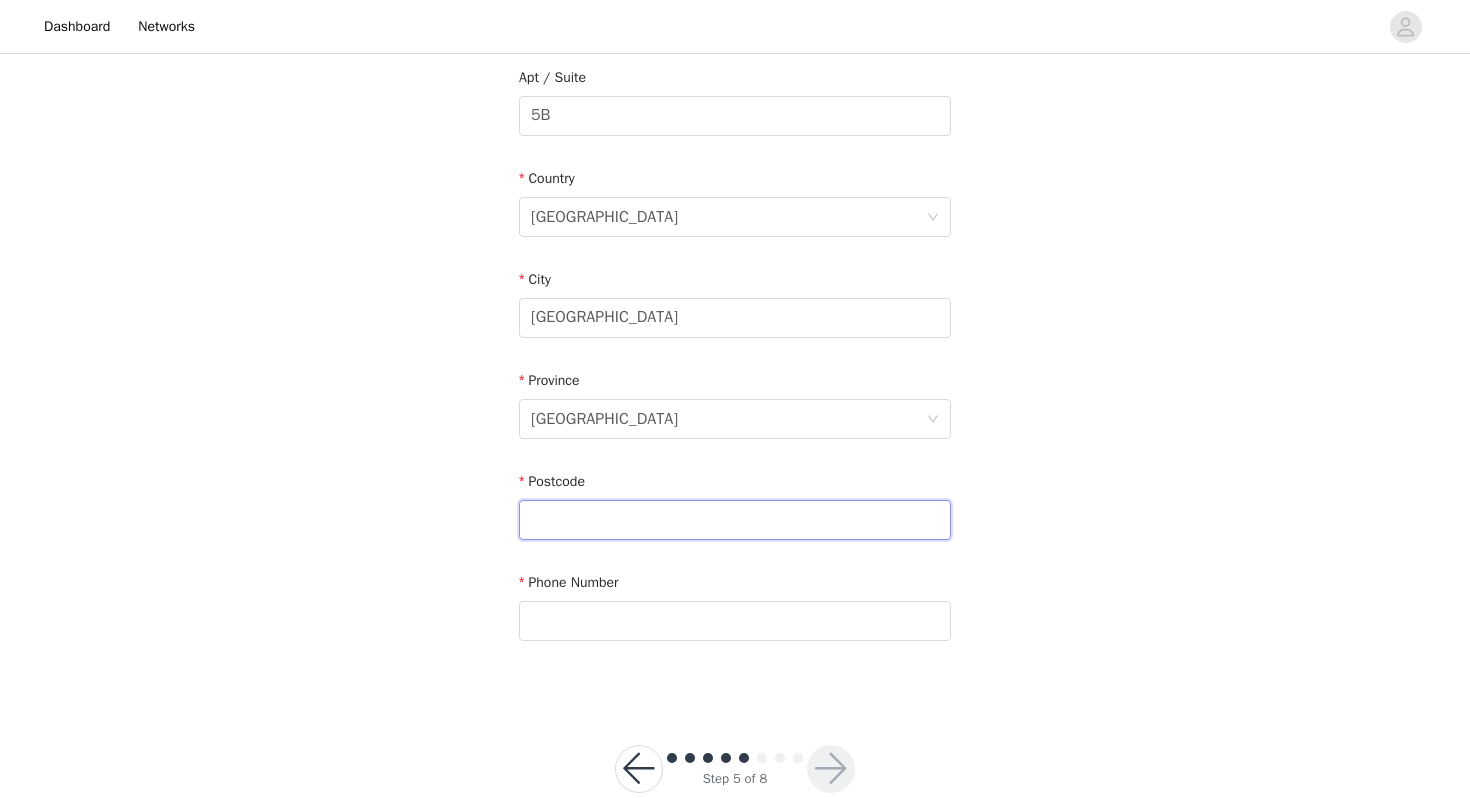 click at bounding box center (735, 520) 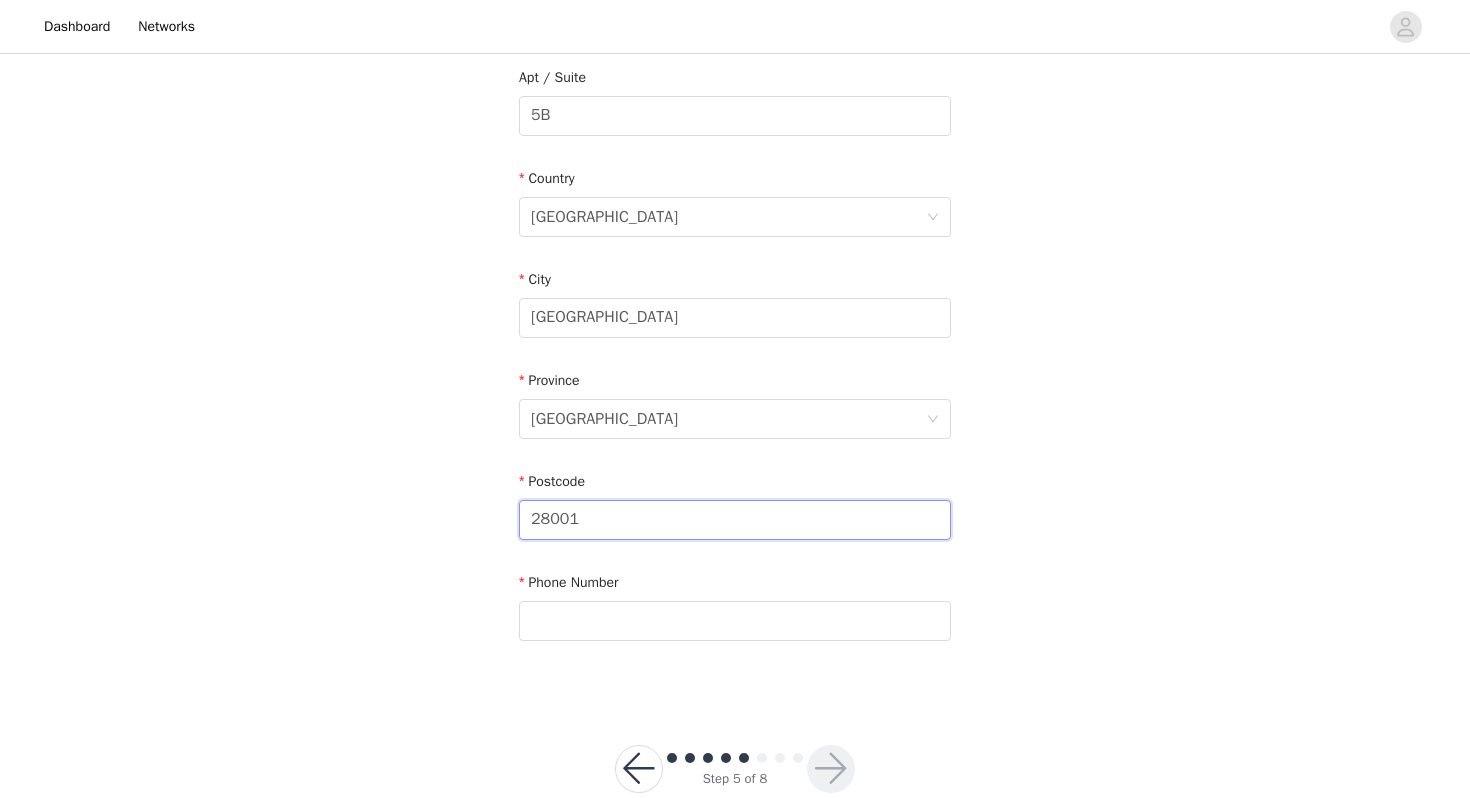 type on "28001" 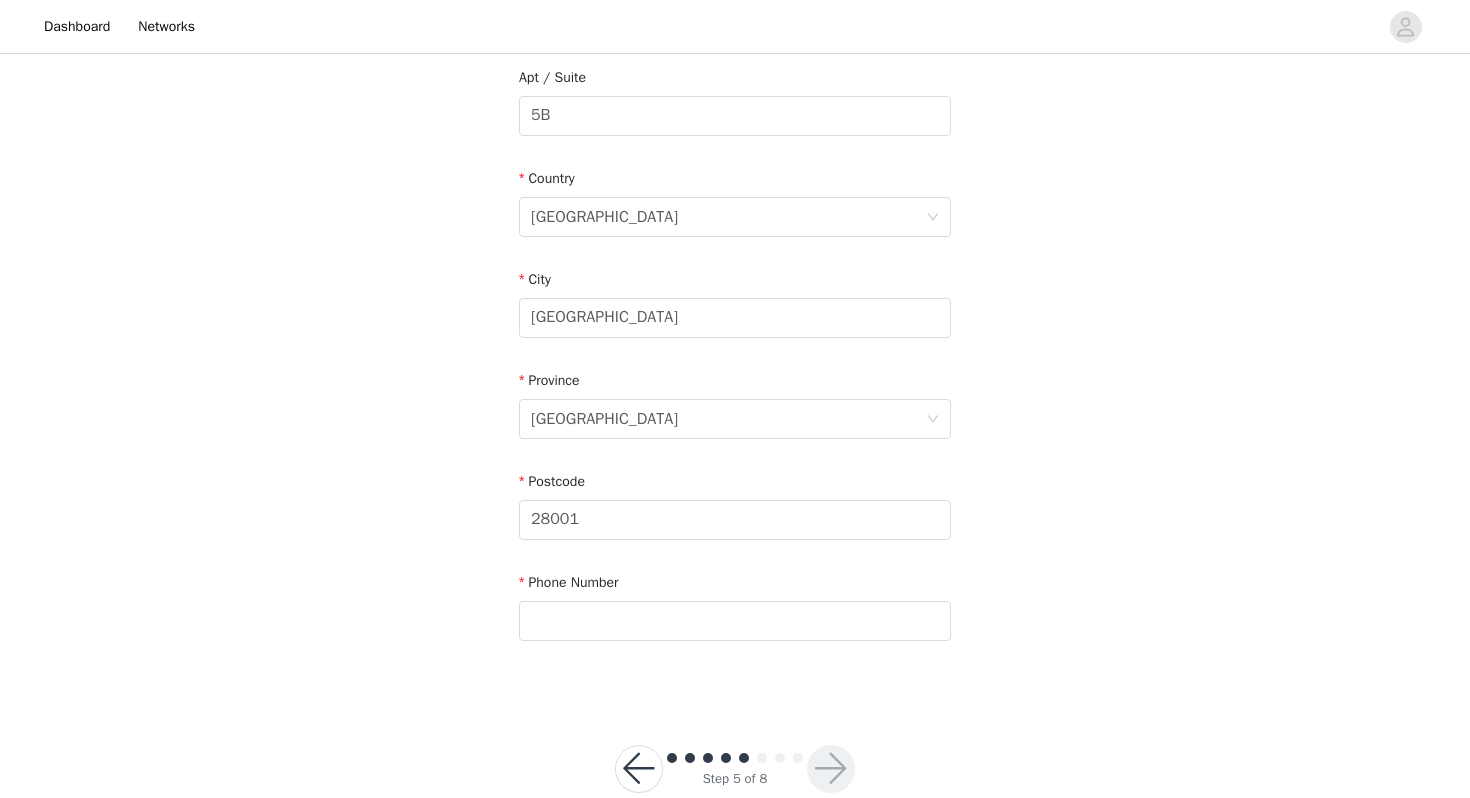 click on "STEP 5 OF 8
Shipping Information
Email [PERSON_NAME][EMAIL_ADDRESS][DOMAIN_NAME]   First Name [PERSON_NAME]   Last Name [PERSON_NAME]   Address [PERSON_NAME][STREET_ADDRESS]   Phone Number" at bounding box center [735, 116] 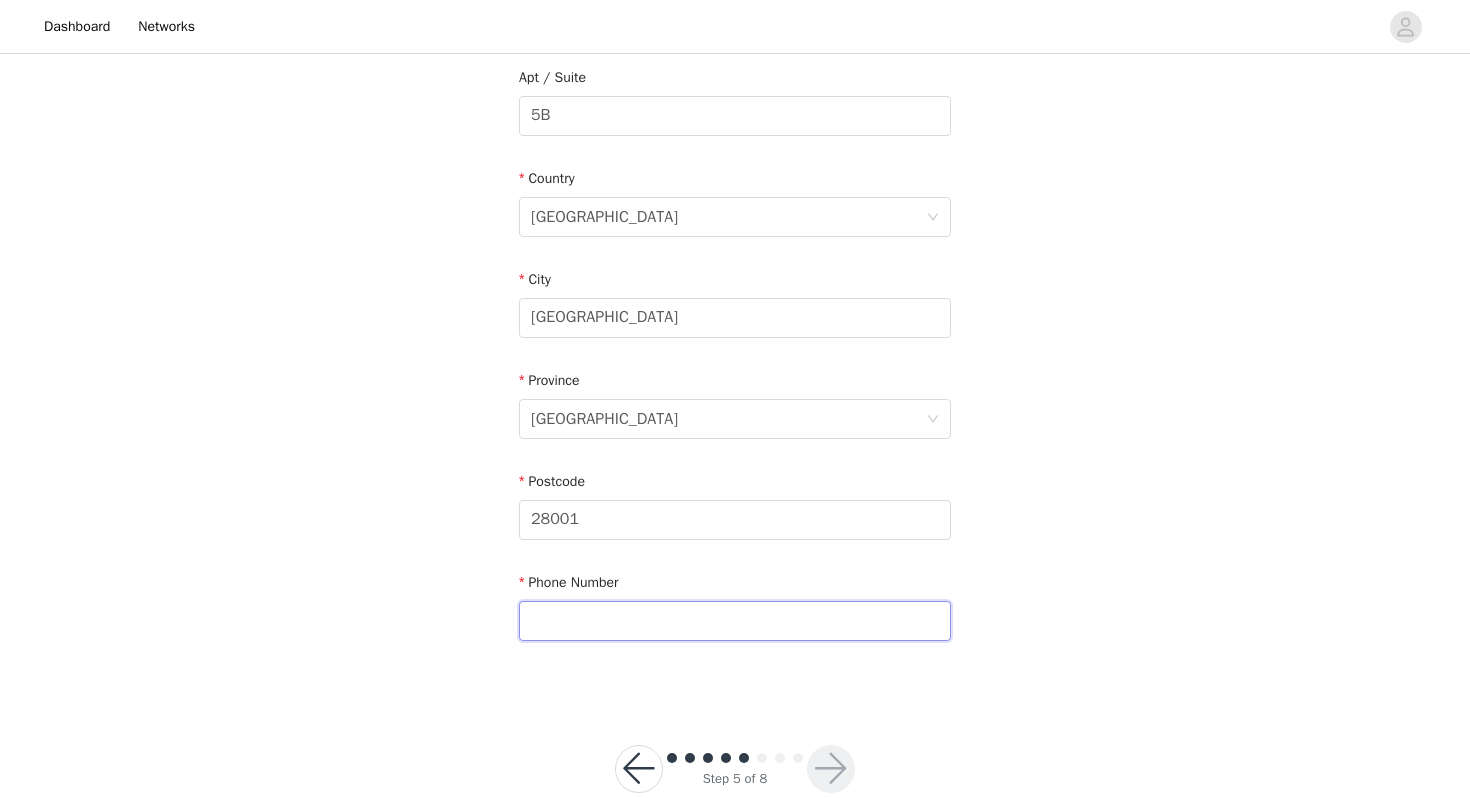 click at bounding box center [735, 621] 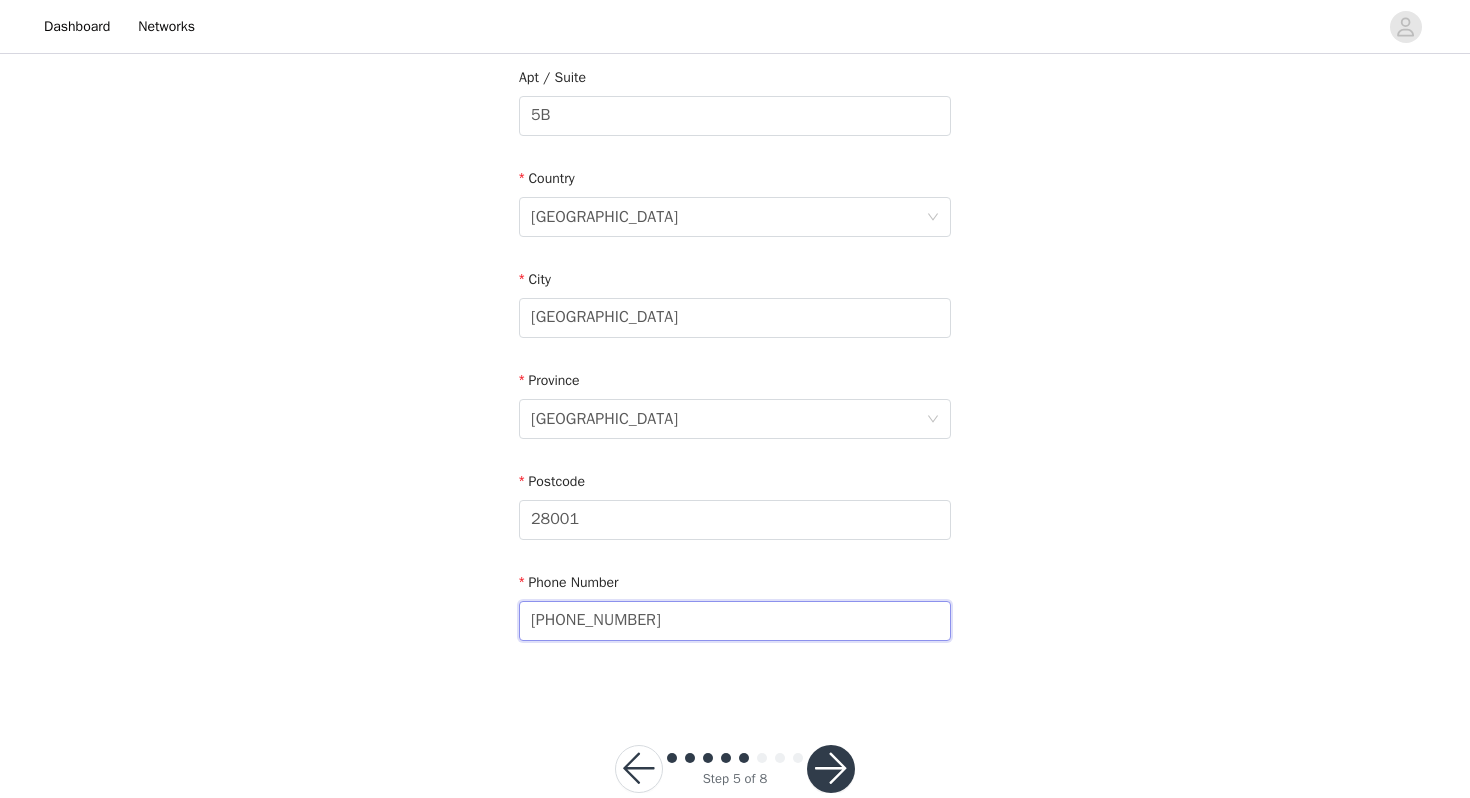 click on "[PHONE_NUMBER]" at bounding box center [735, 621] 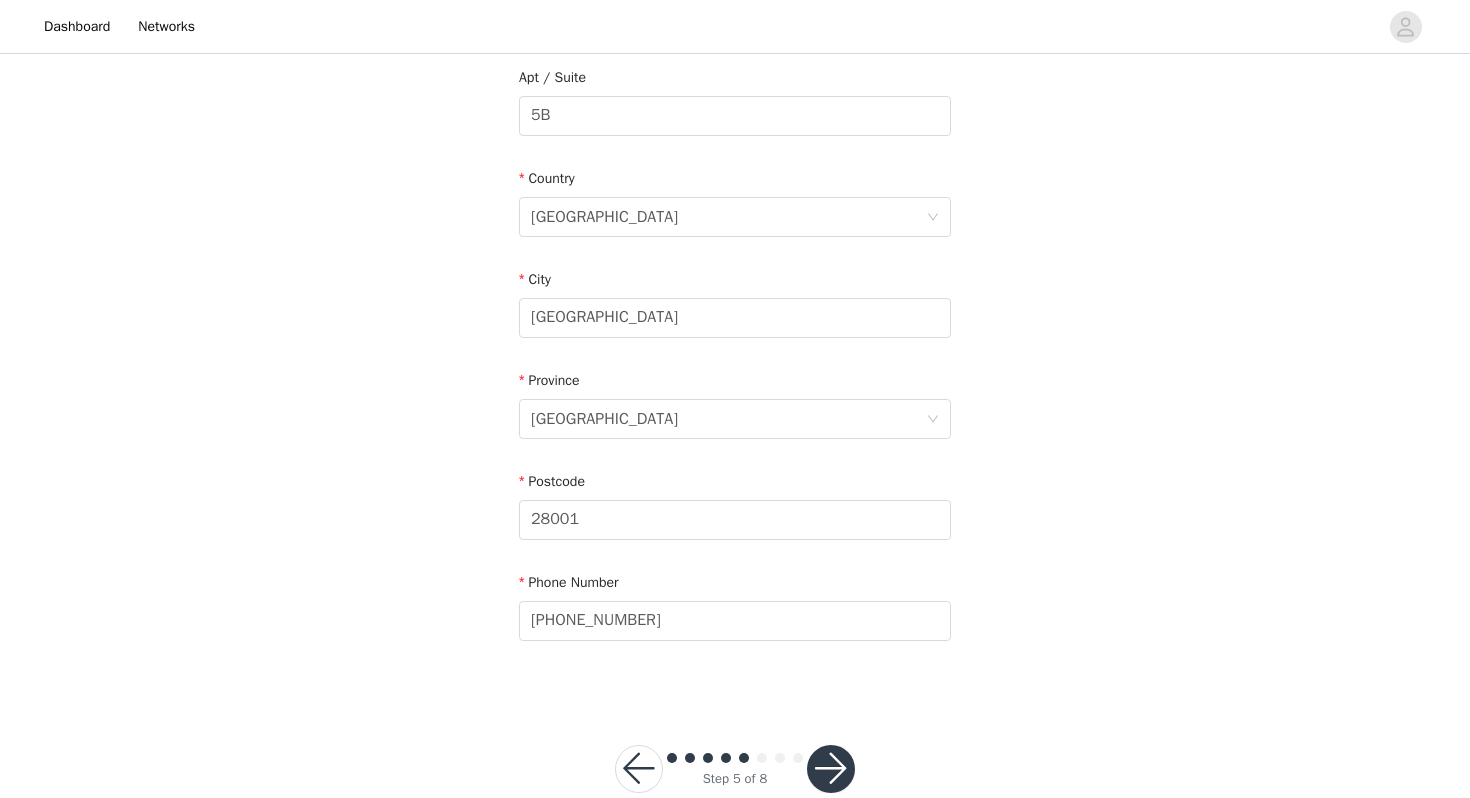 click on "Email [PERSON_NAME][EMAIL_ADDRESS][DOMAIN_NAME]   First Name [PERSON_NAME]   Last Name [PERSON_NAME]   Address [PERSON_NAME][STREET_ADDRESS]   Phone Number [PHONE_NUMBER]" at bounding box center (735, 168) 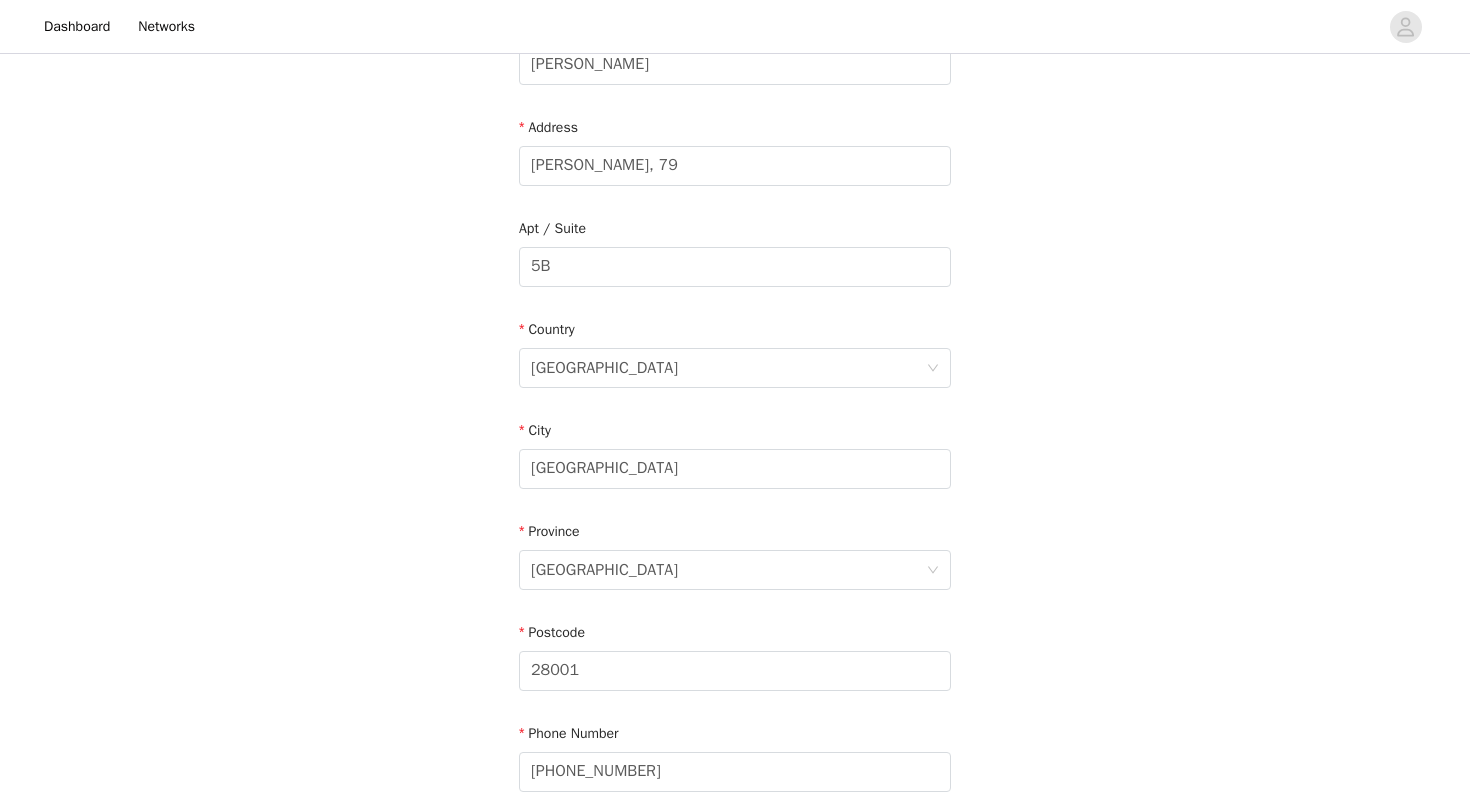 scroll, scrollTop: 565, scrollLeft: 0, axis: vertical 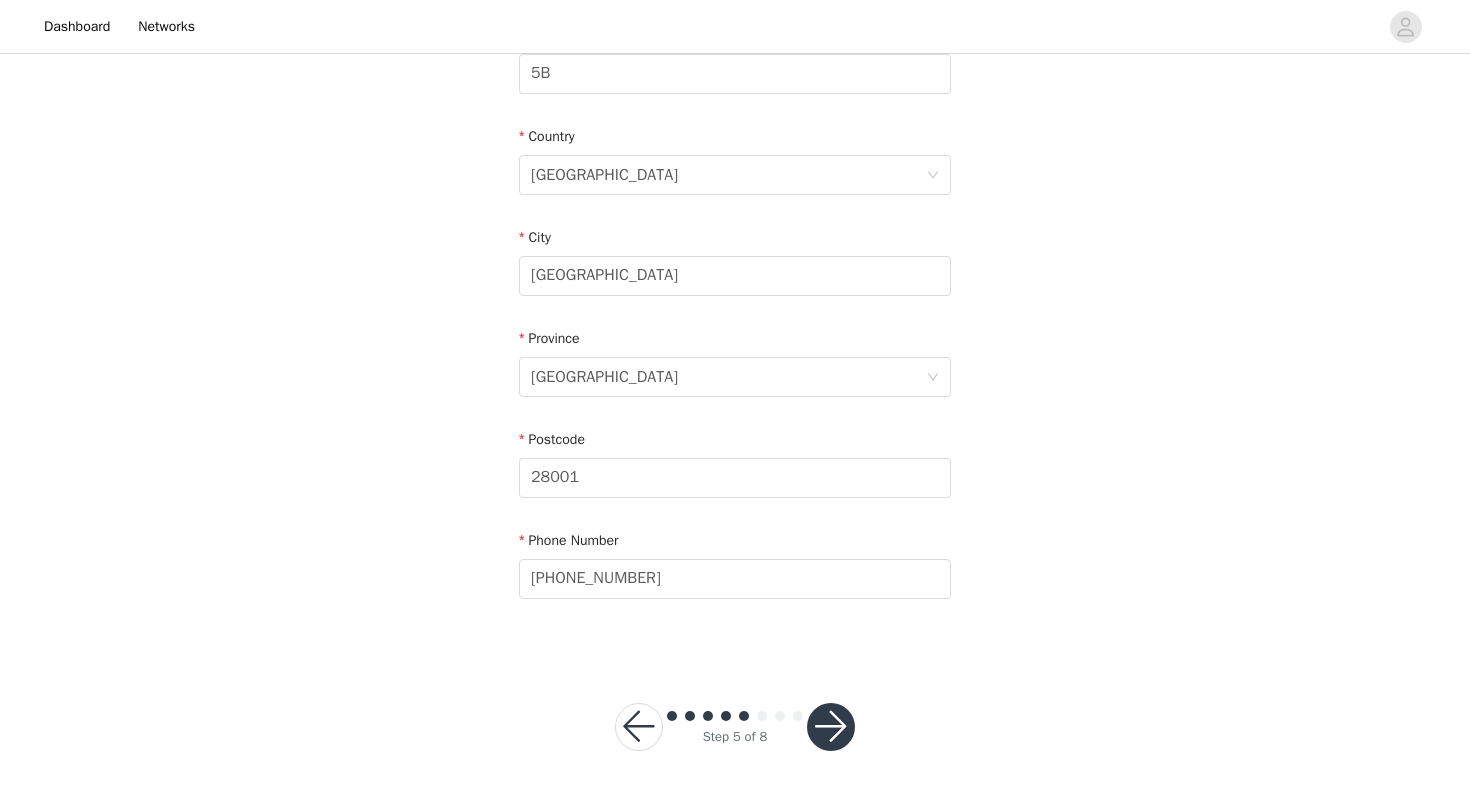 click at bounding box center [831, 727] 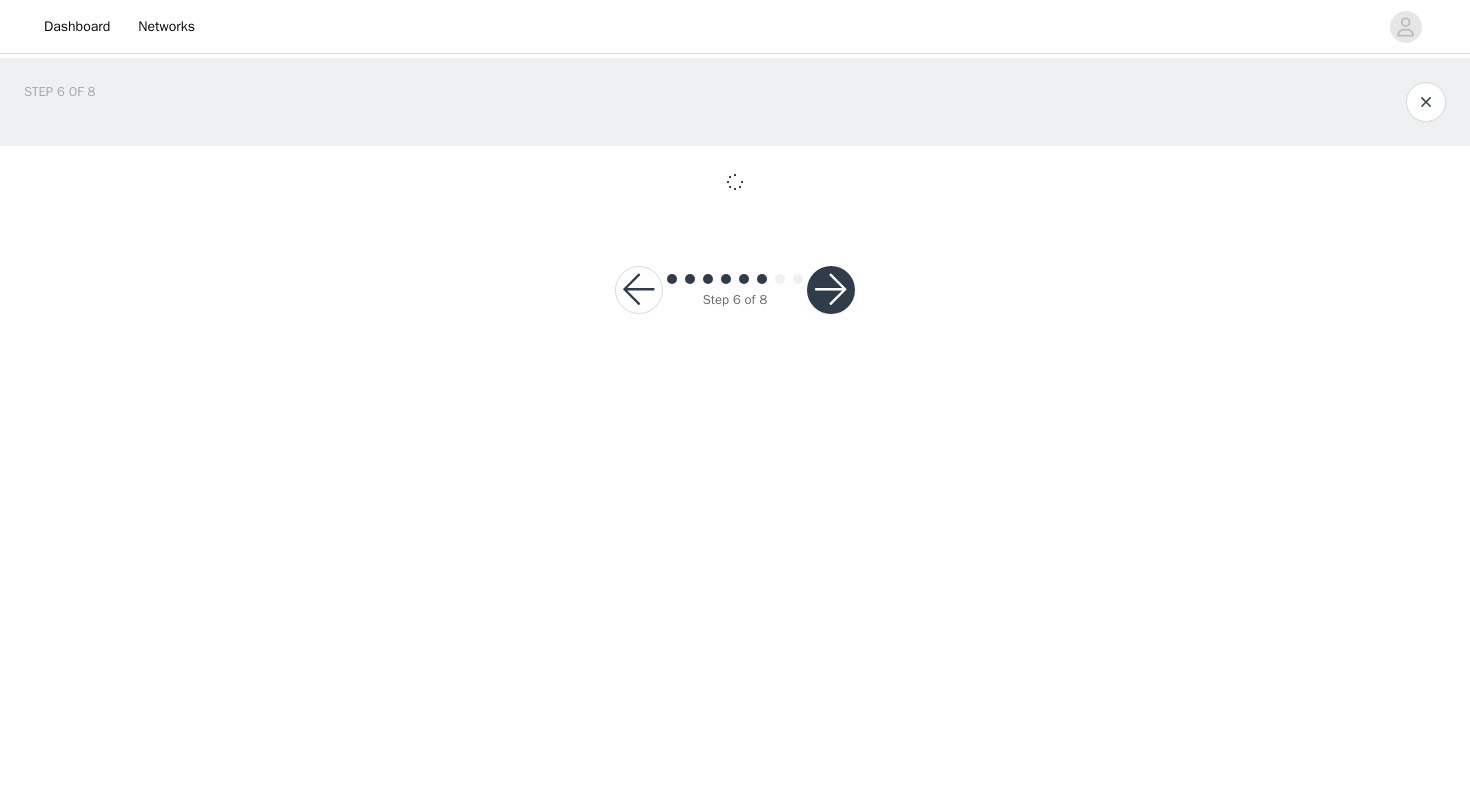 scroll, scrollTop: 0, scrollLeft: 0, axis: both 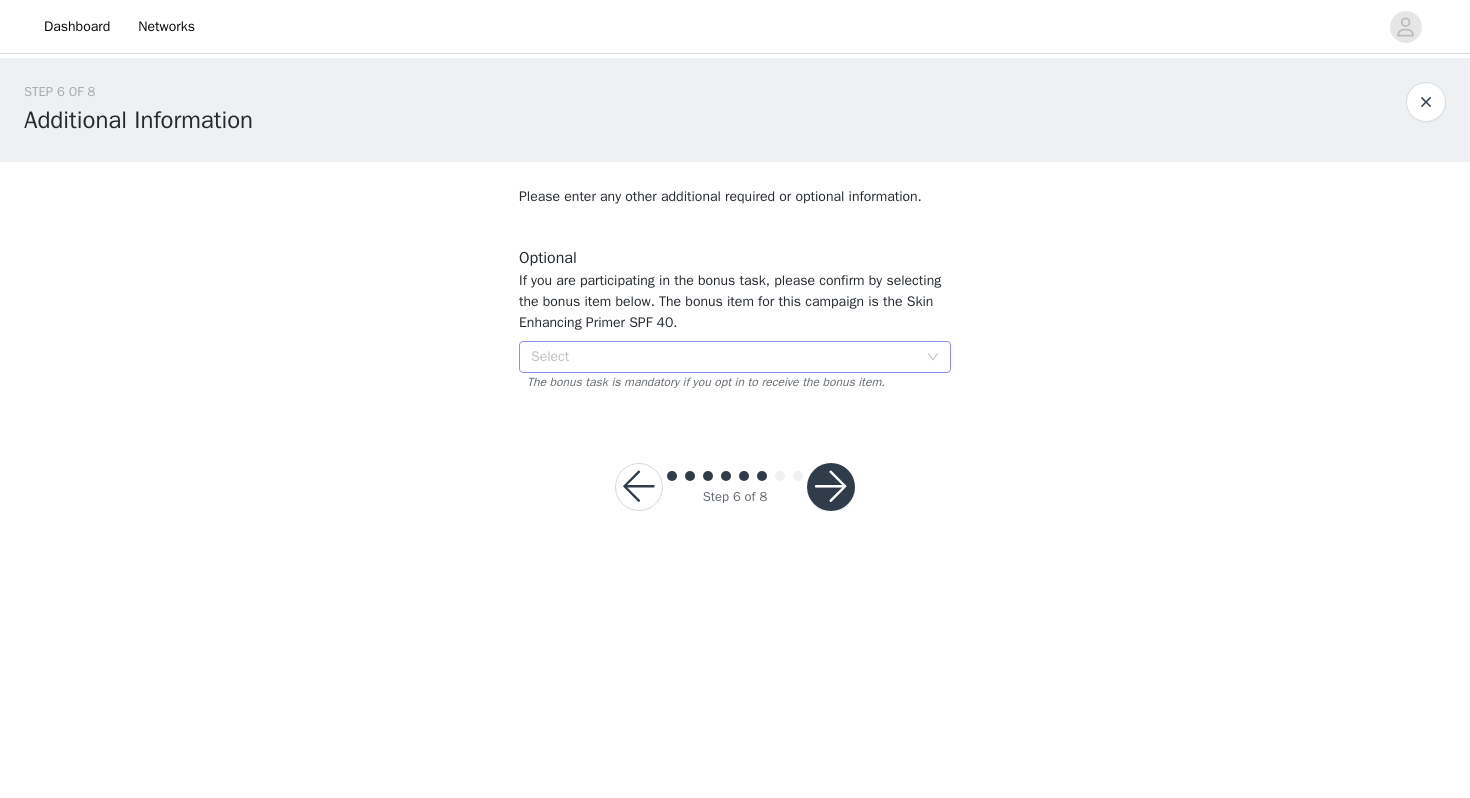 click on "Select" at bounding box center (724, 357) 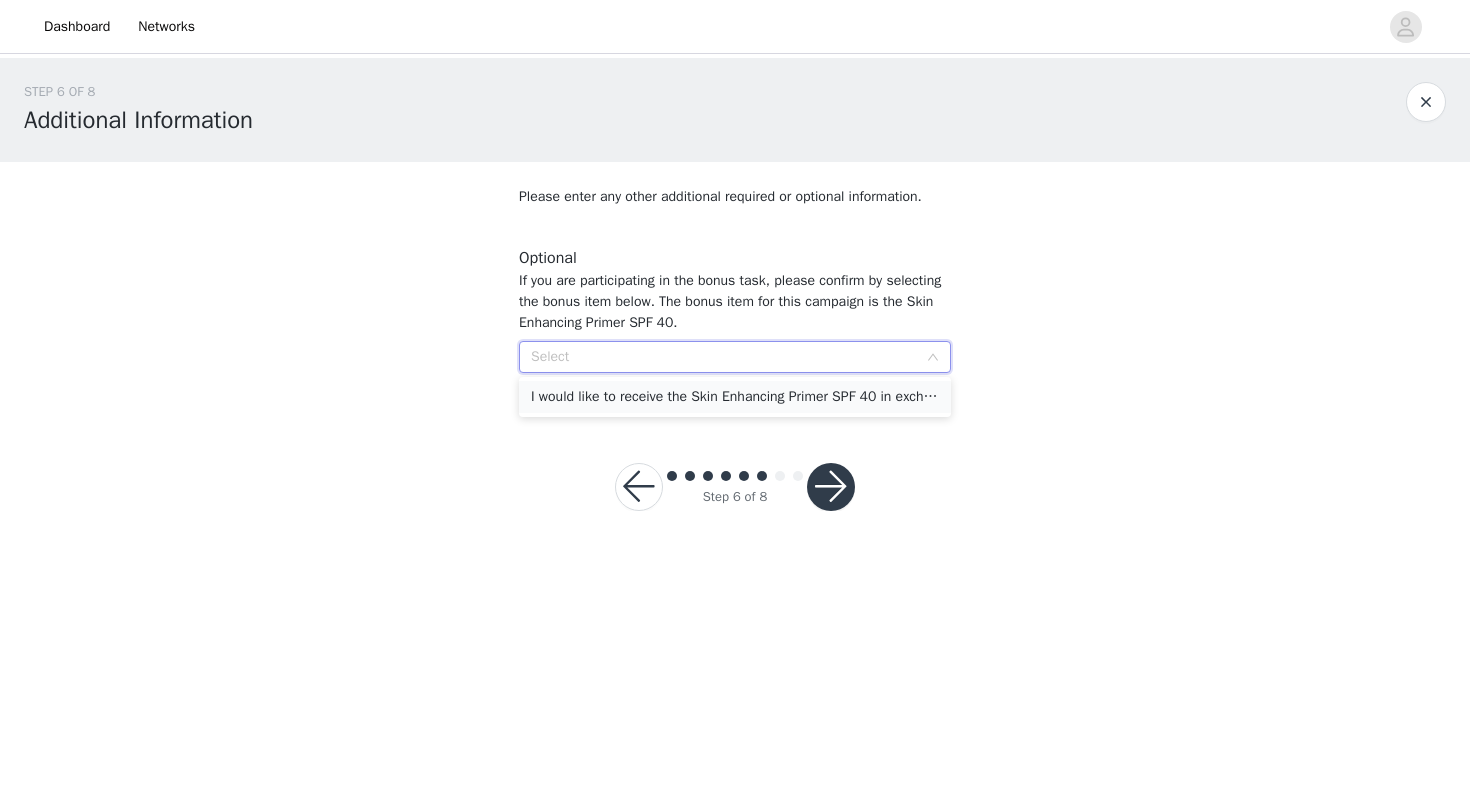 click on "I would like to receive the Skin Enhancing Primer SPF 40 in exchange for participation in the bonus task." at bounding box center (735, 397) 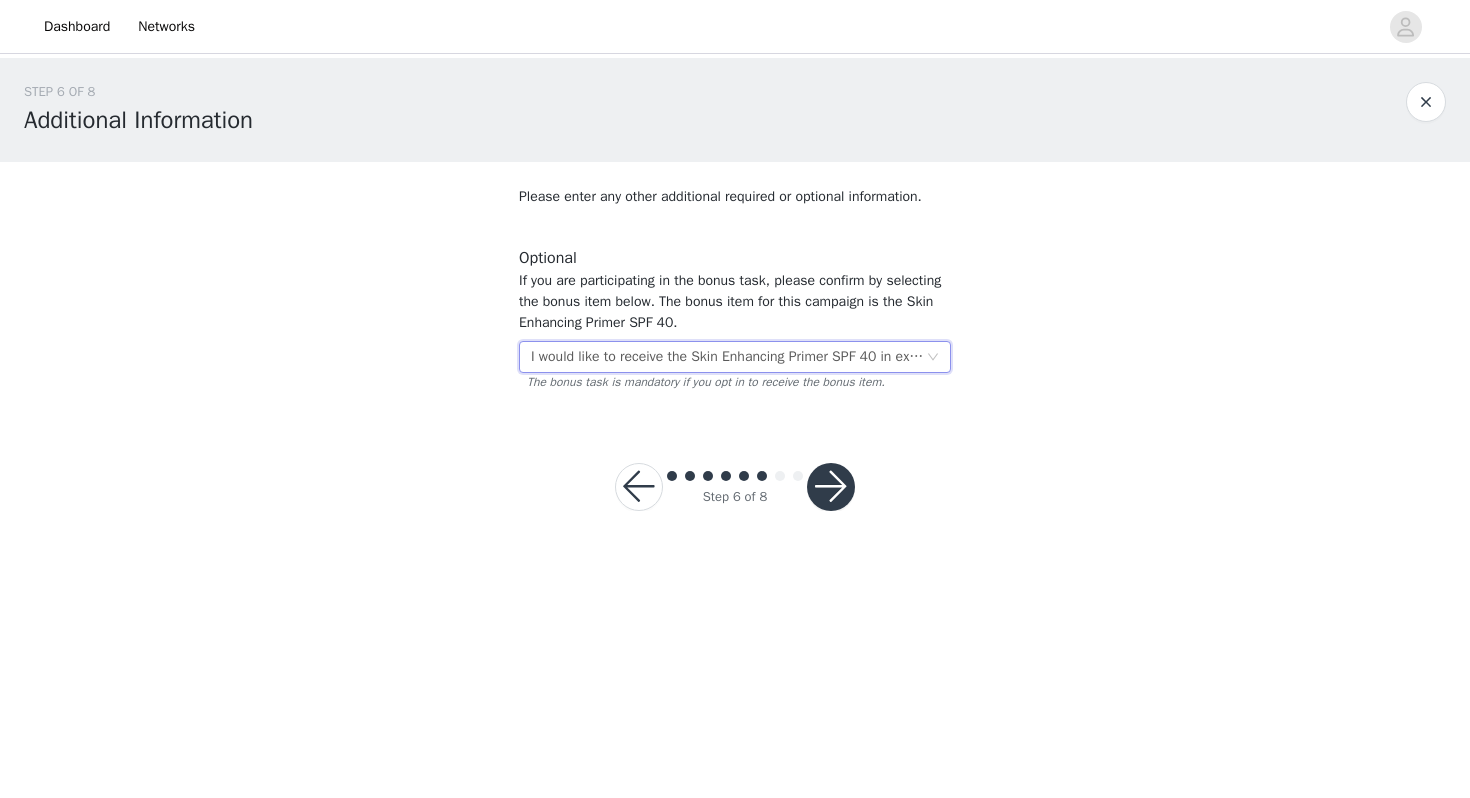 click at bounding box center [831, 487] 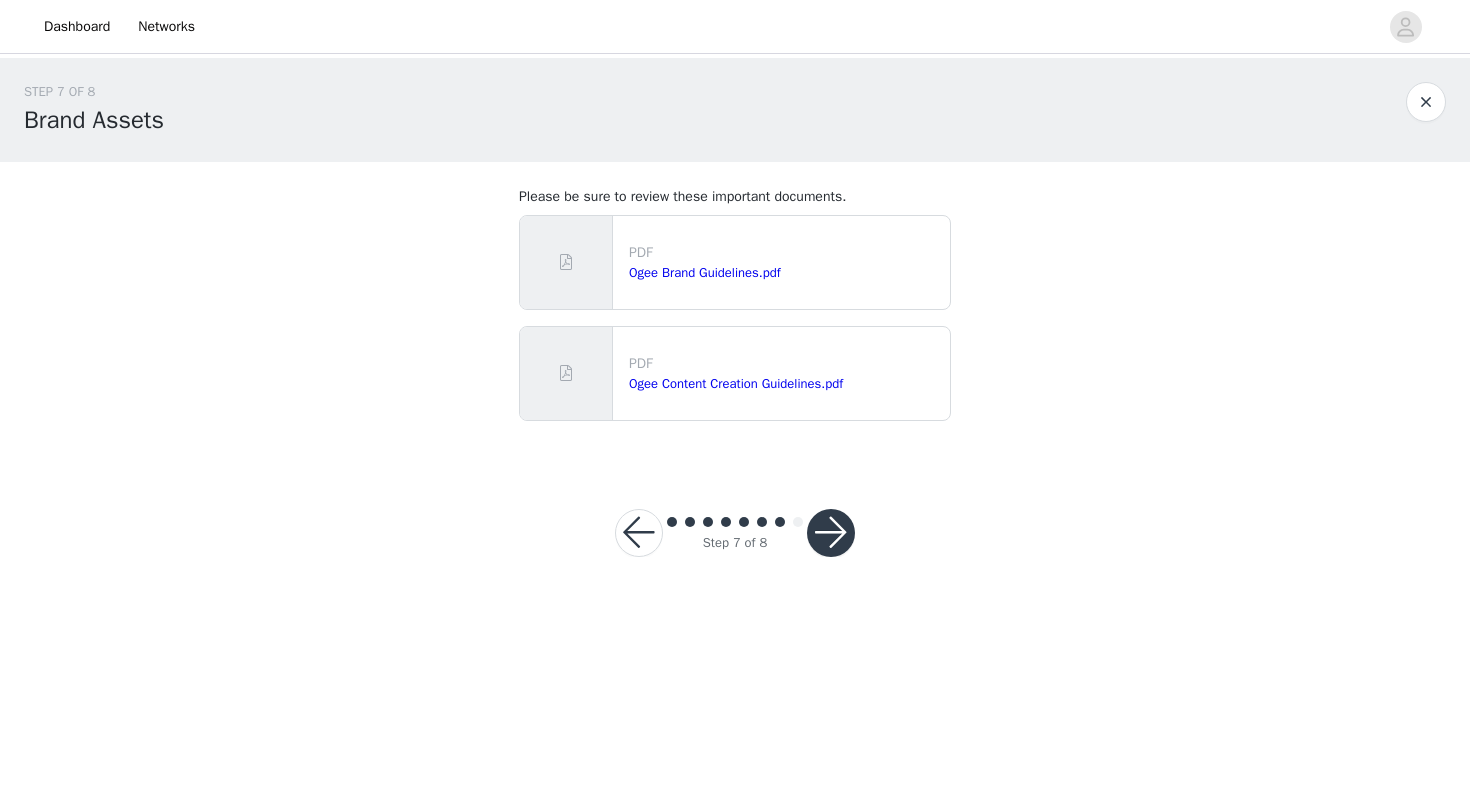 click at bounding box center (831, 533) 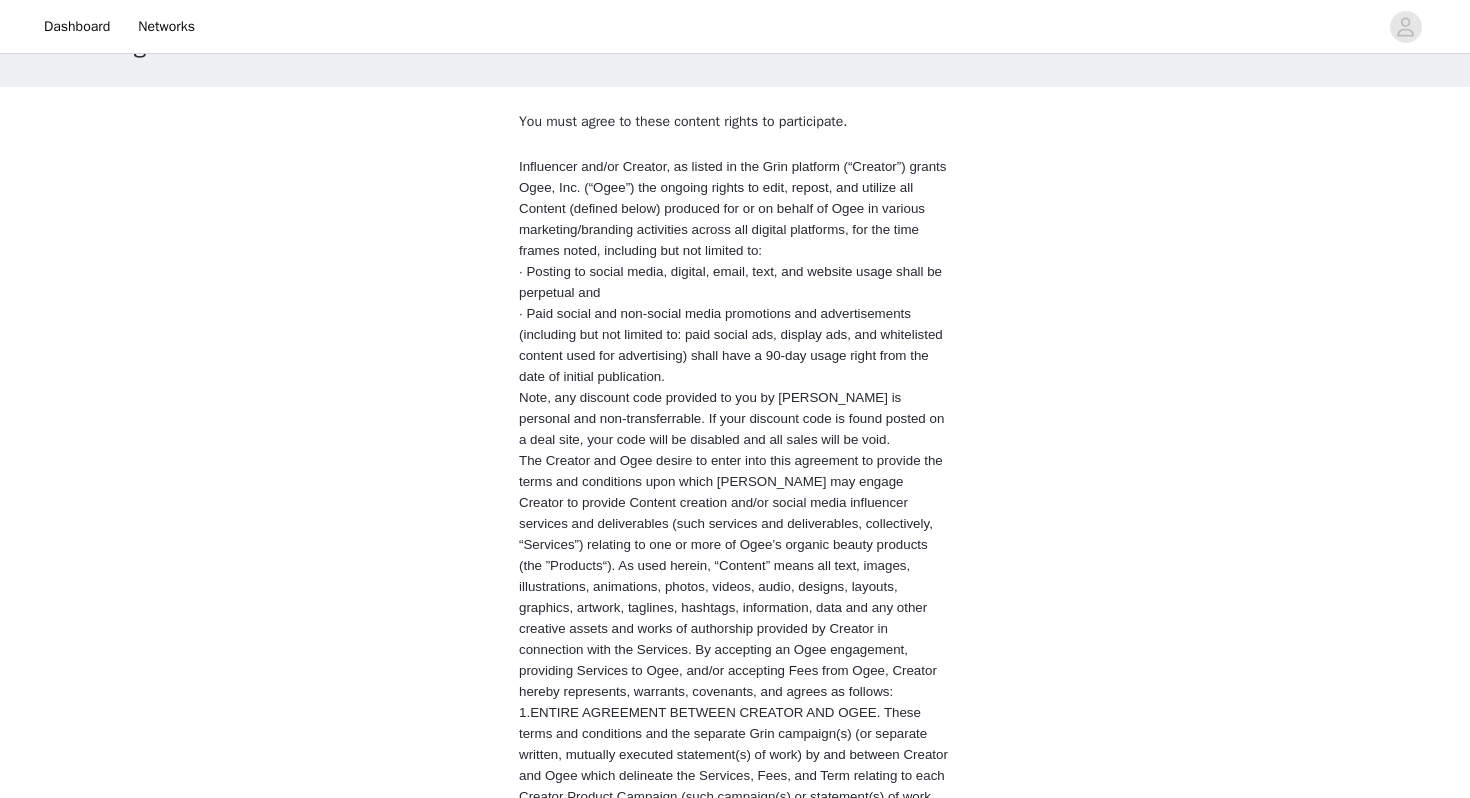 scroll, scrollTop: 76, scrollLeft: 0, axis: vertical 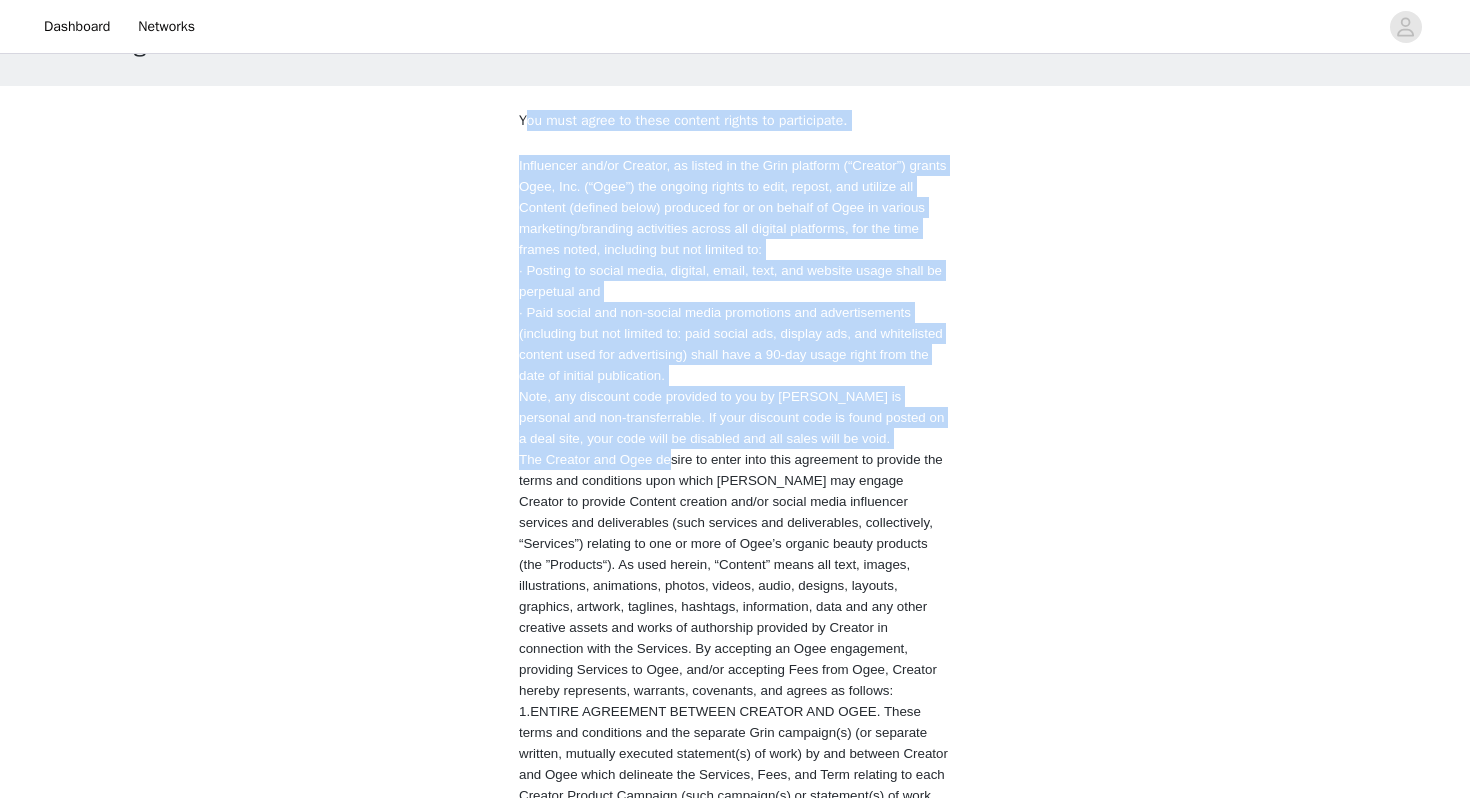 drag, startPoint x: 524, startPoint y: 116, endPoint x: 668, endPoint y: 449, distance: 362.8016 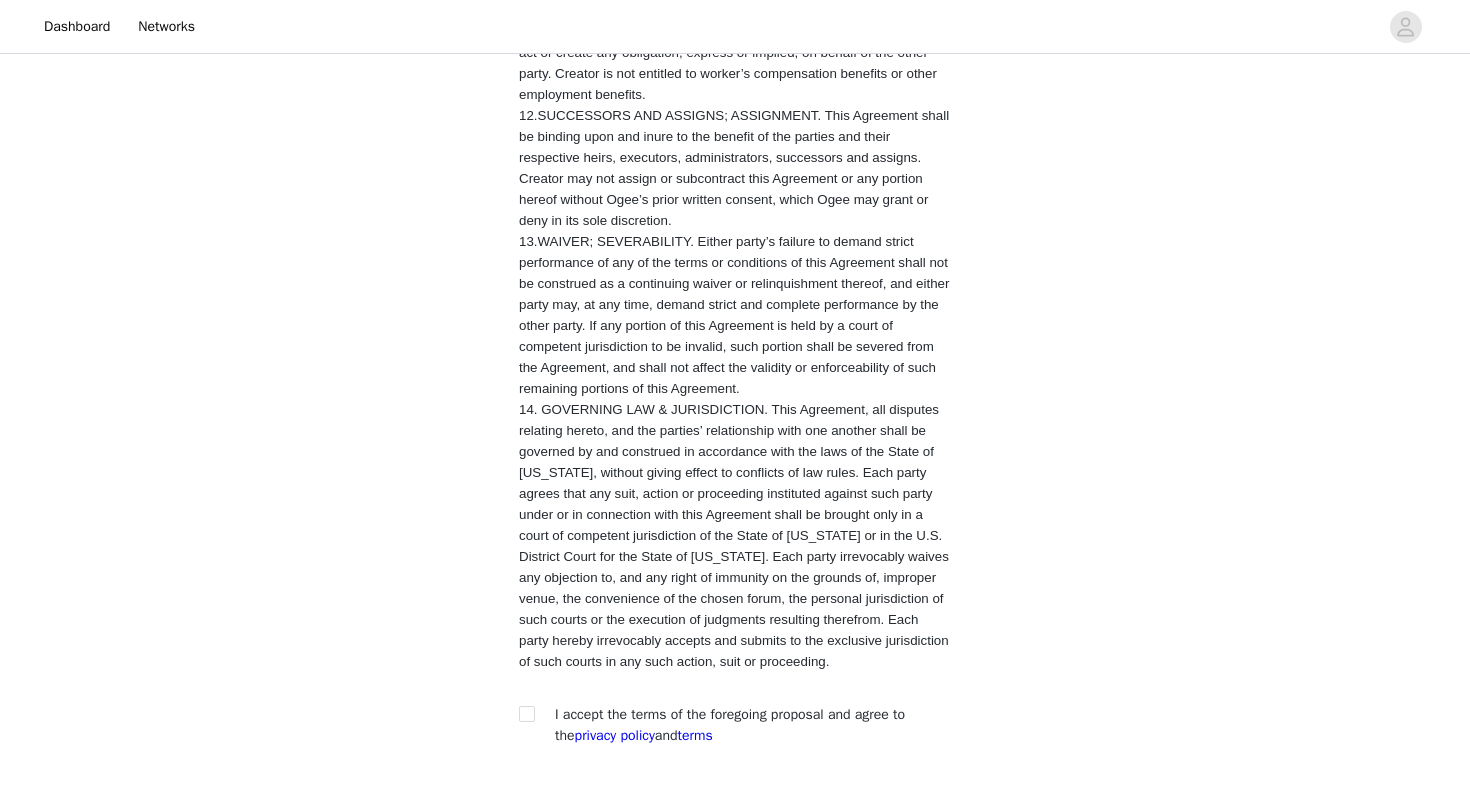 scroll, scrollTop: 3759, scrollLeft: 0, axis: vertical 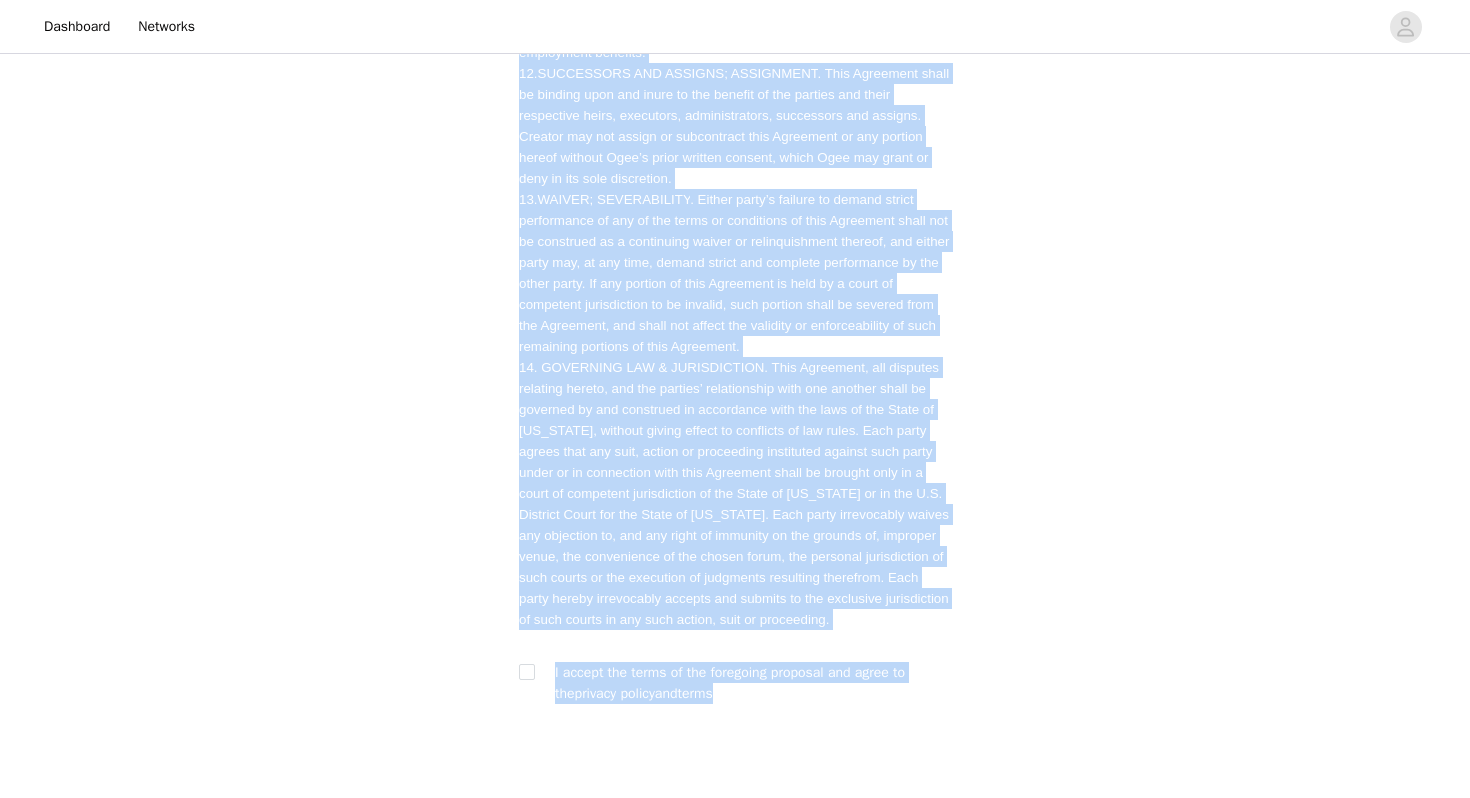 drag, startPoint x: 521, startPoint y: 116, endPoint x: 757, endPoint y: 586, distance: 525.92395 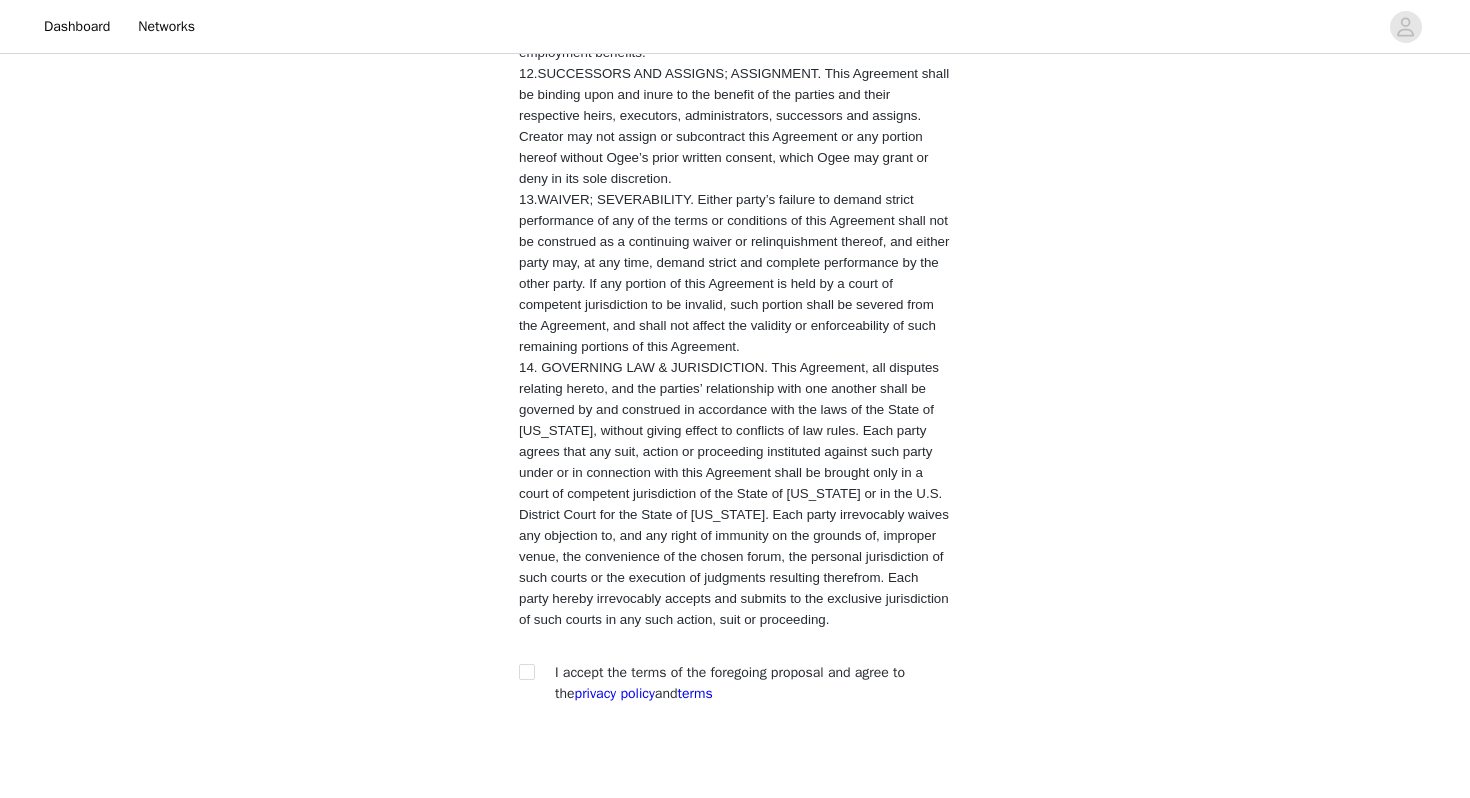 click on "14. GOVERNING LAW & JURISDICTION. This Agreement, all disputes relating hereto, and the parties’ relationship with one another shall be governed by and construed in accordance with the laws of the State of [US_STATE], without giving effect to conflicts of law rules. Each party agrees that any suit, action or proceeding instituted against such party under or in connection with this Agreement shall be brought only in a court of competent jurisdiction of the State of [US_STATE] or in the U.S. District Court for the State of [US_STATE]. Each party irrevocably waives any objection to, and any right of immunity on the grounds of, improper venue, the convenience of the chosen forum, the personal jurisdiction of such courts or the execution of judgments resulting therefrom. Each party hereby irrevocably accepts and submits to the exclusive jurisdiction of such courts in any such action, suit or proceeding." at bounding box center [734, 493] 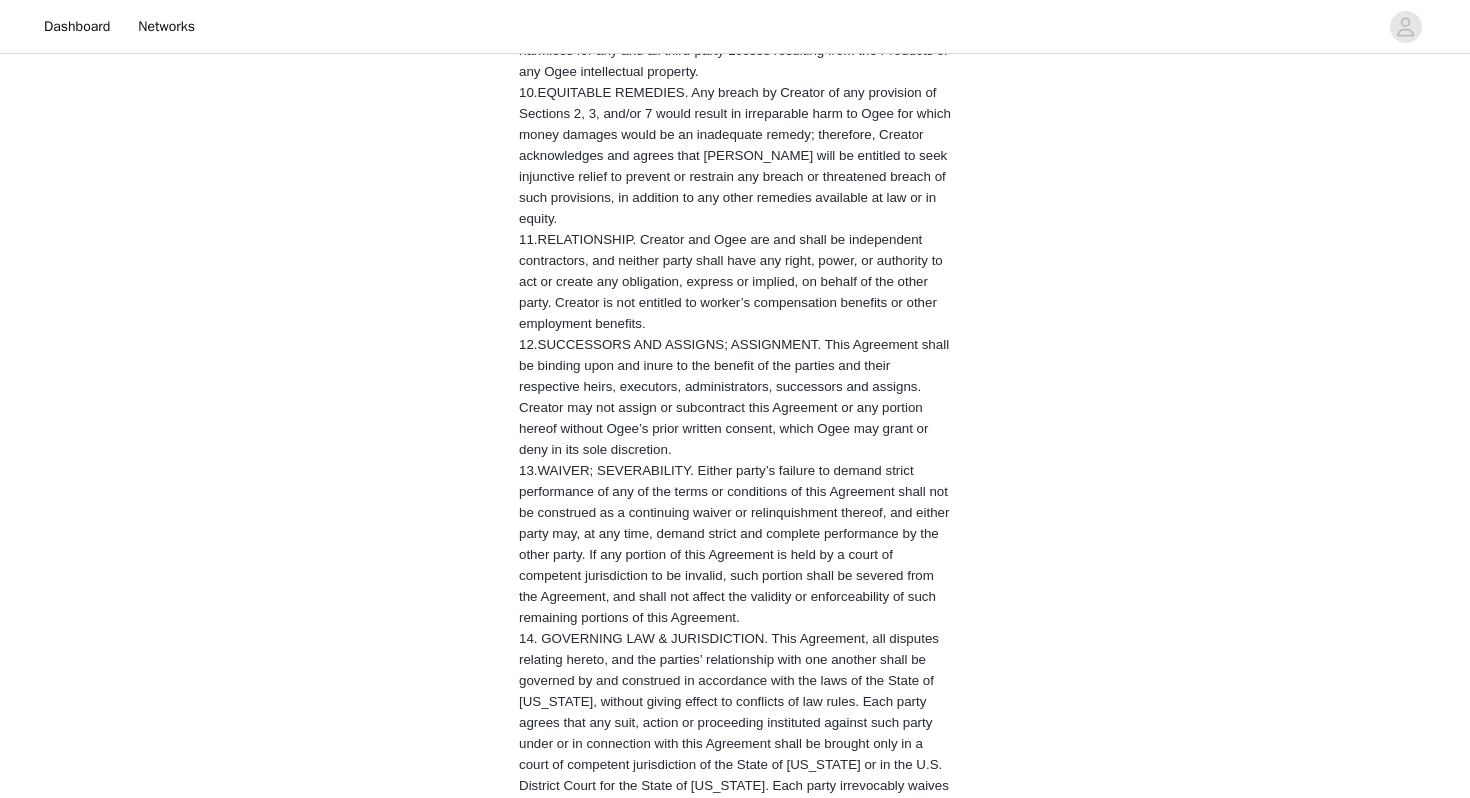 scroll, scrollTop: 3759, scrollLeft: 0, axis: vertical 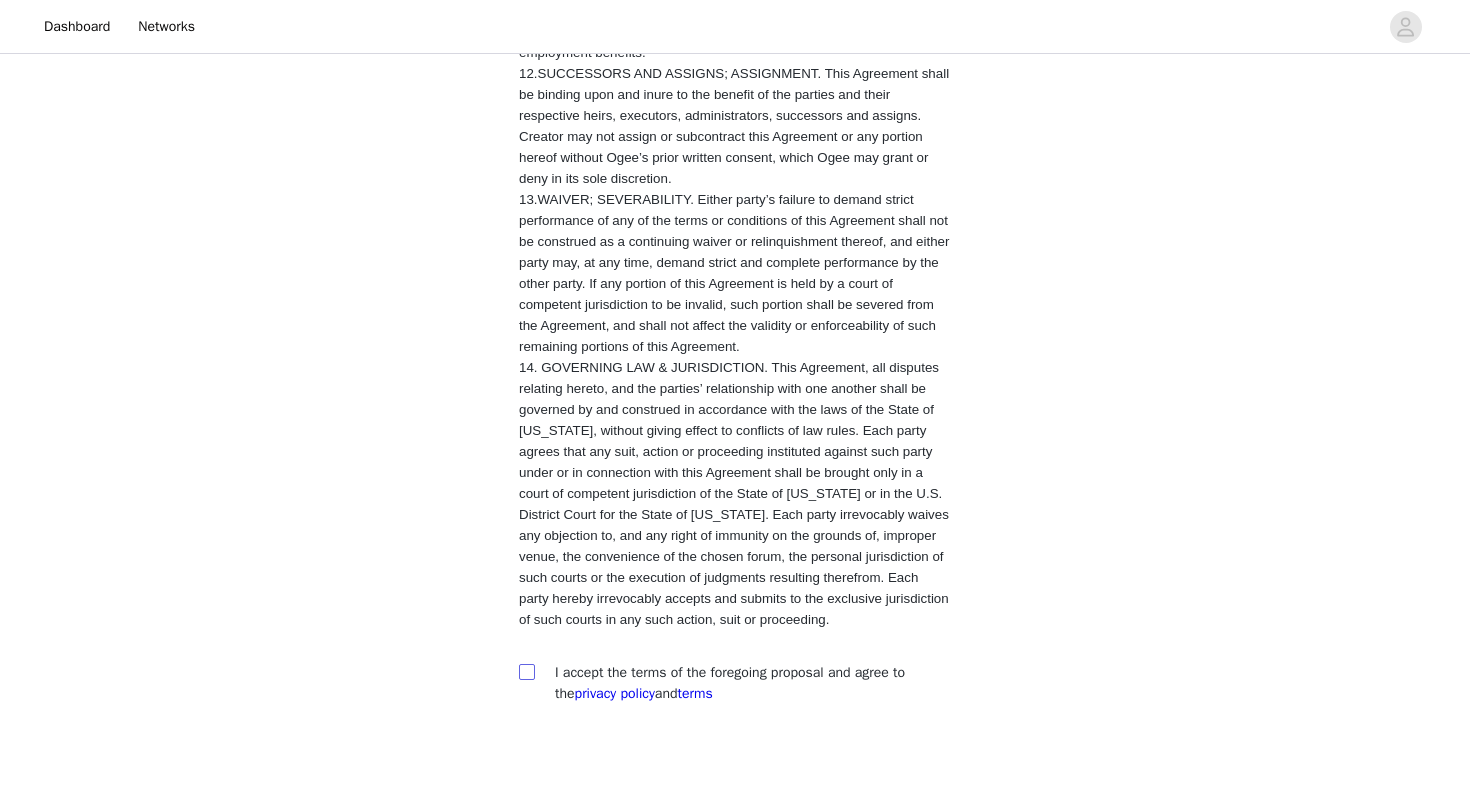 click at bounding box center (527, 672) 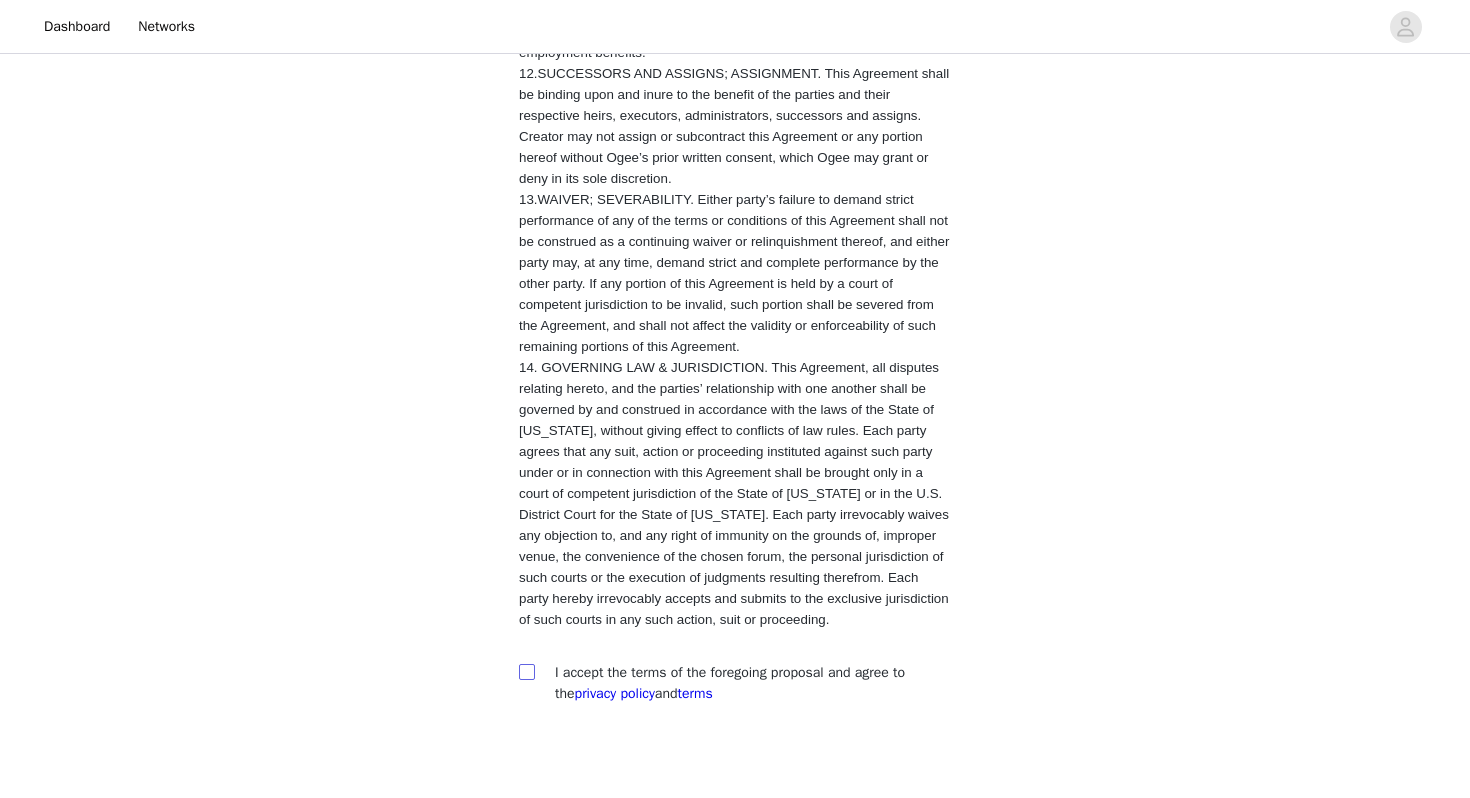 click at bounding box center (526, 671) 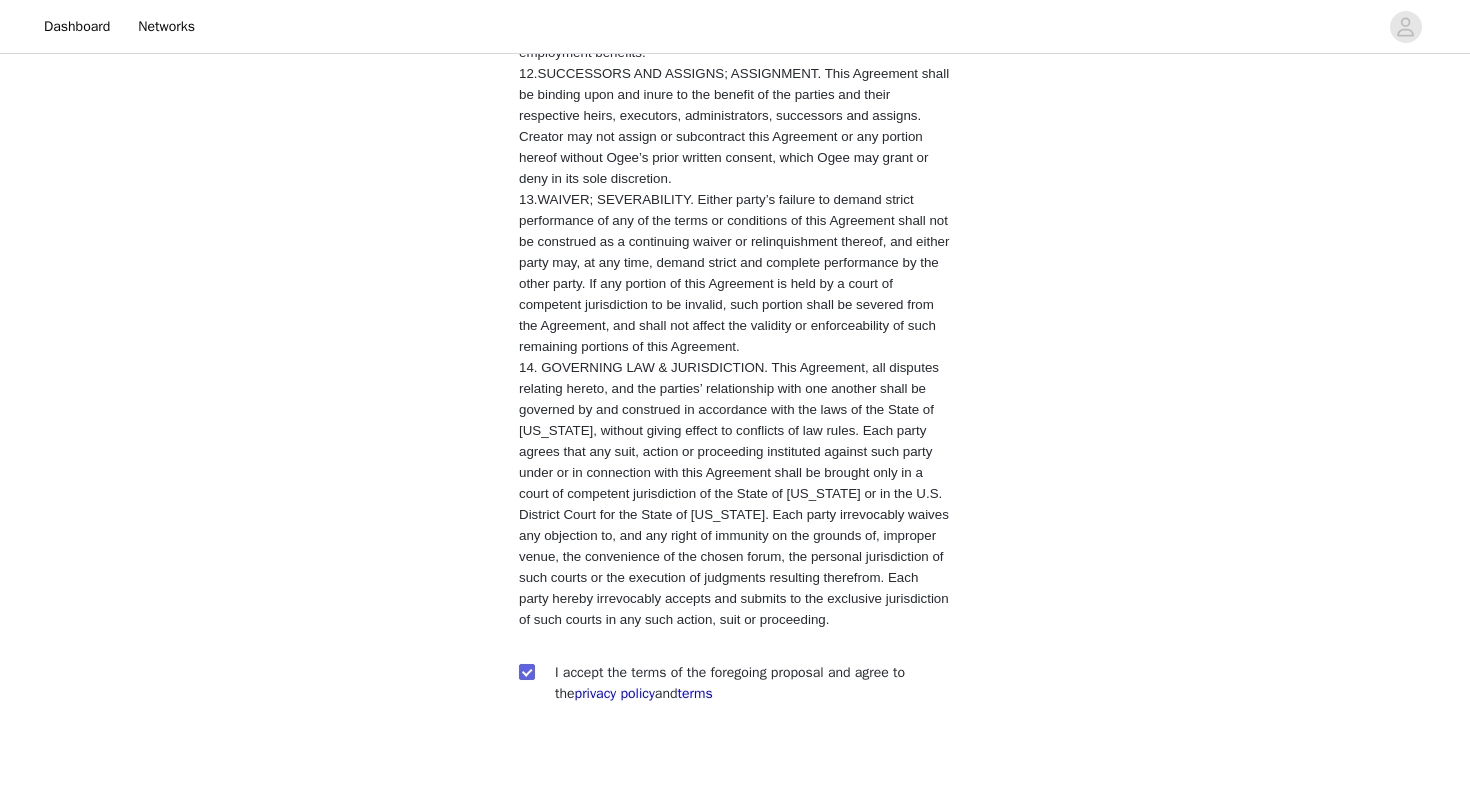 click at bounding box center [831, 832] 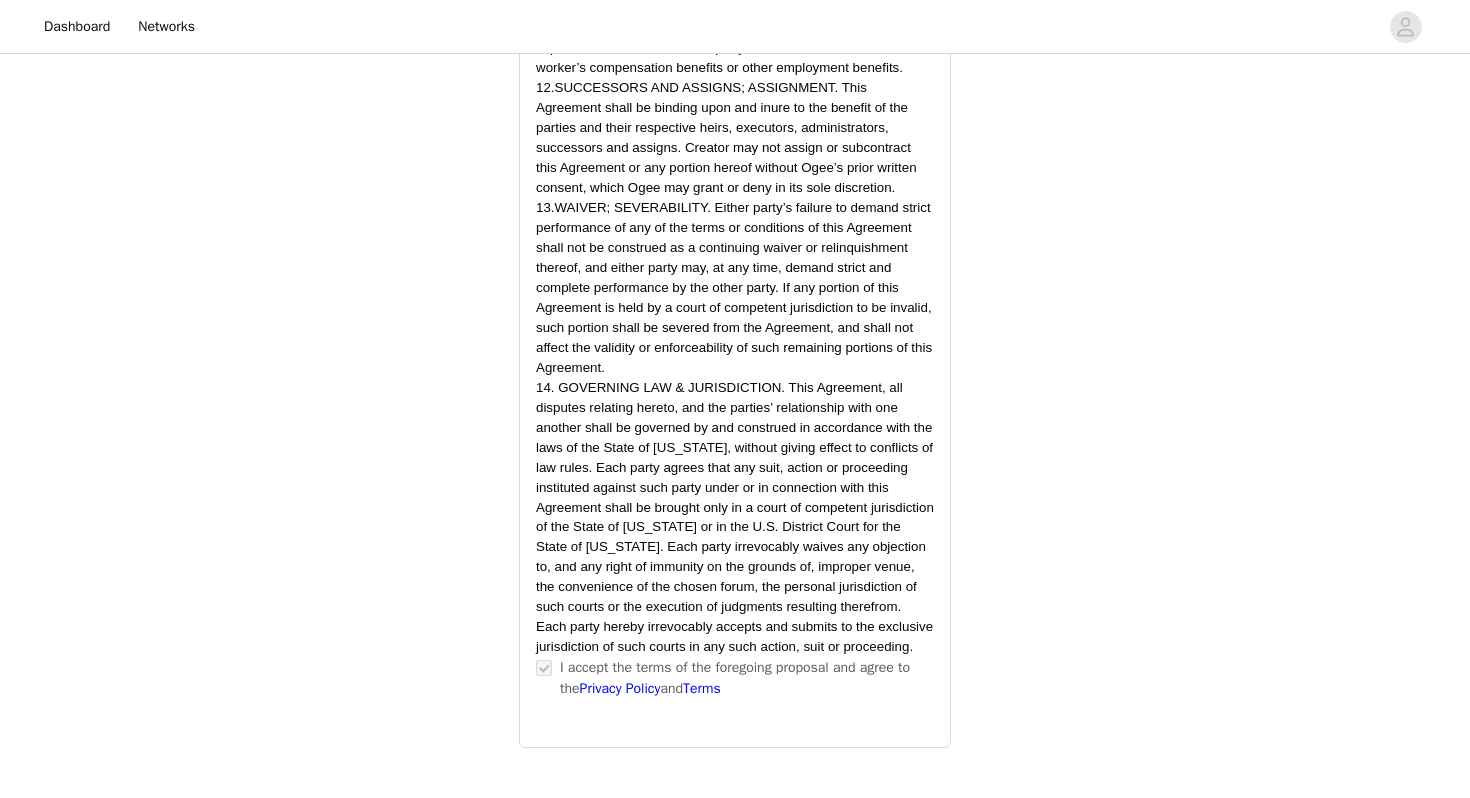 scroll, scrollTop: 5606, scrollLeft: 0, axis: vertical 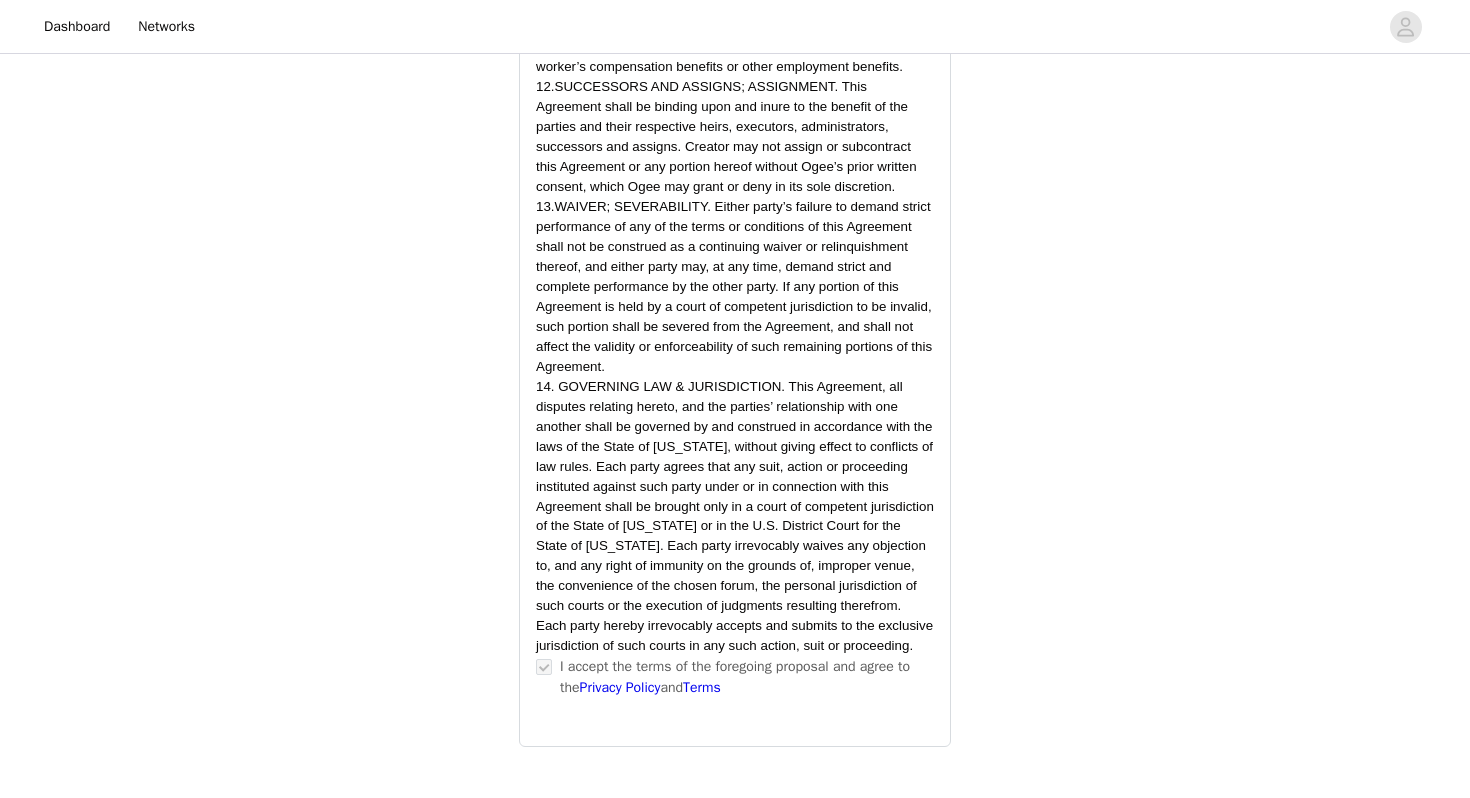 click on "Submit Proposal" at bounding box center [735, 835] 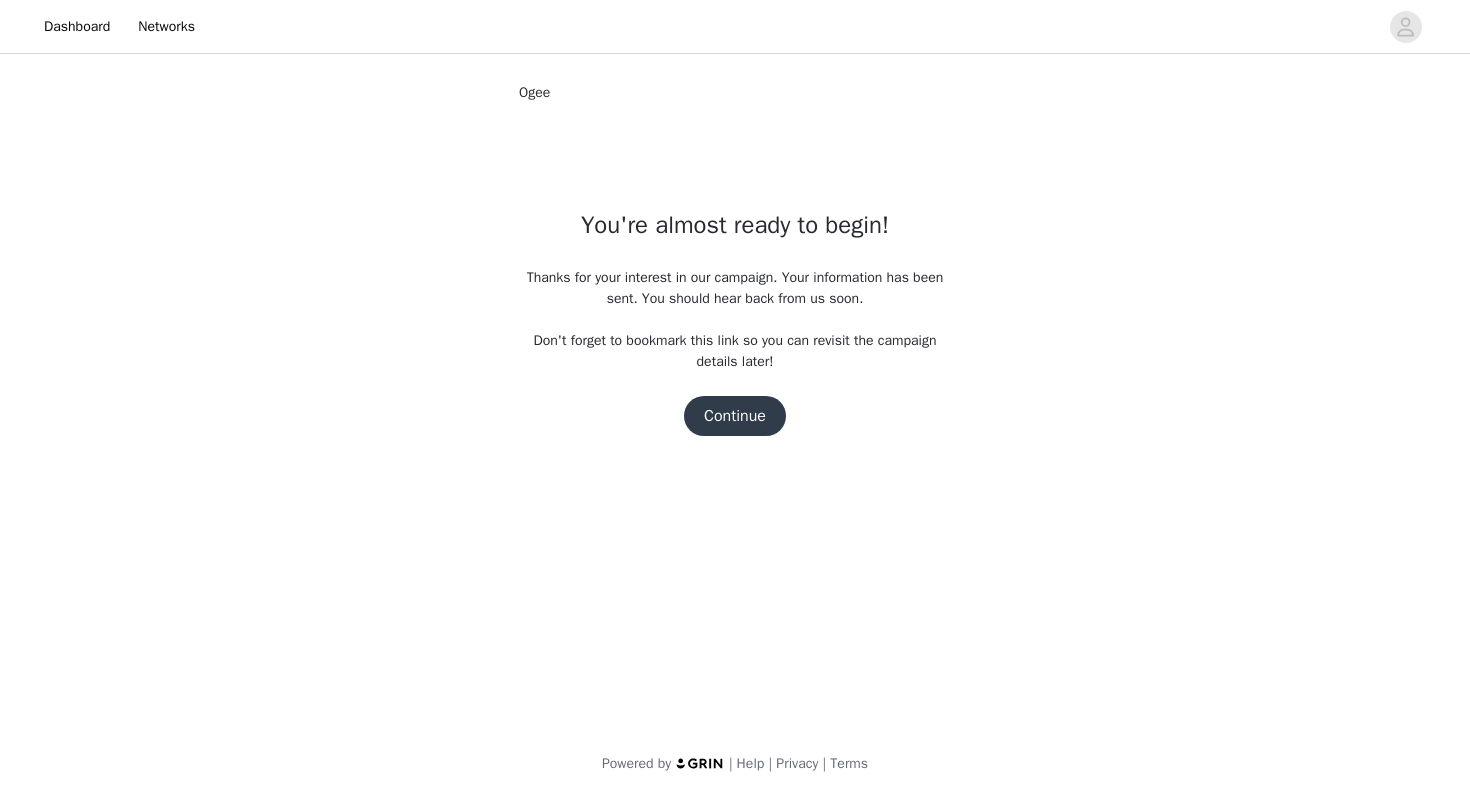 scroll, scrollTop: 0, scrollLeft: 0, axis: both 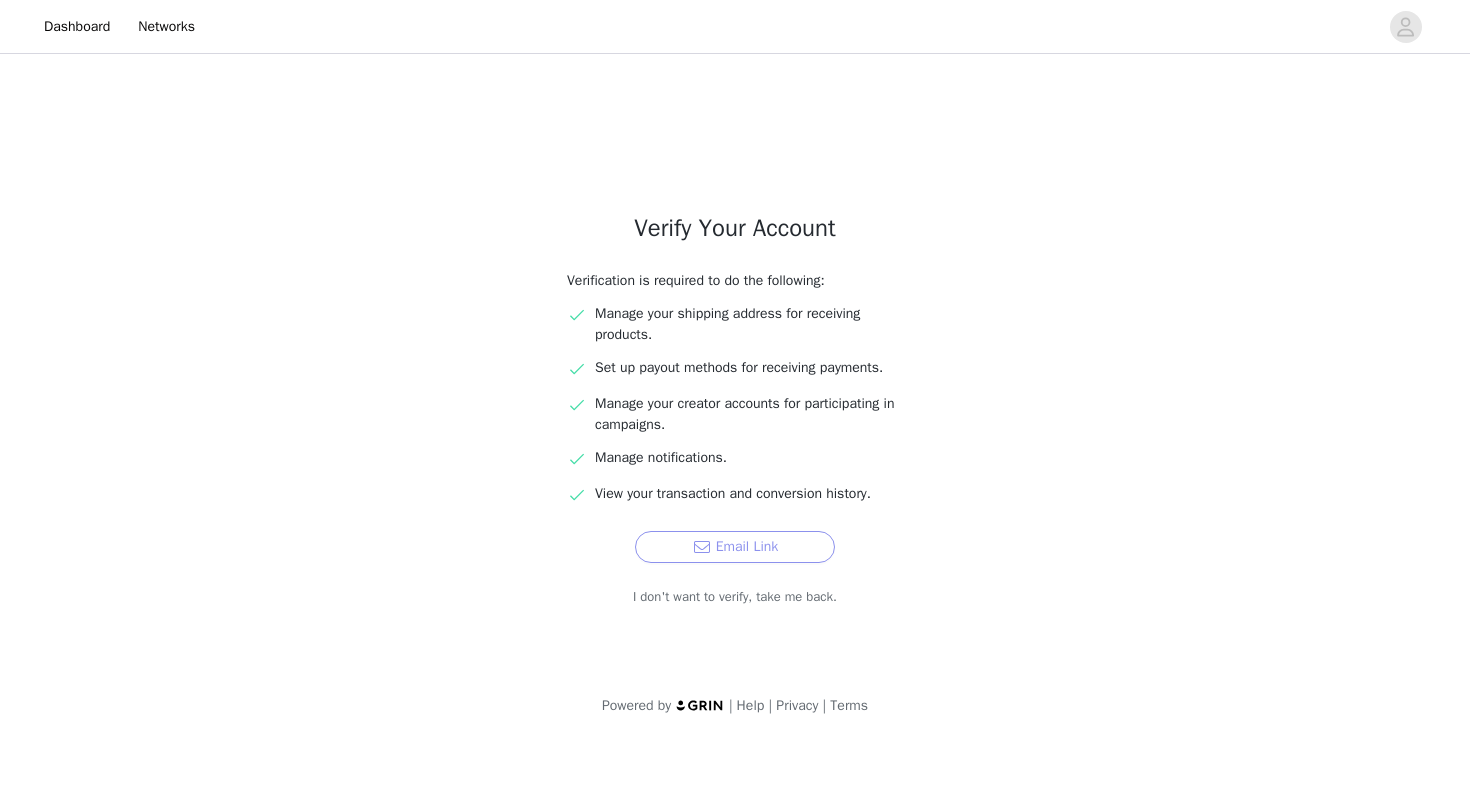 click on "Email Link" at bounding box center (735, 547) 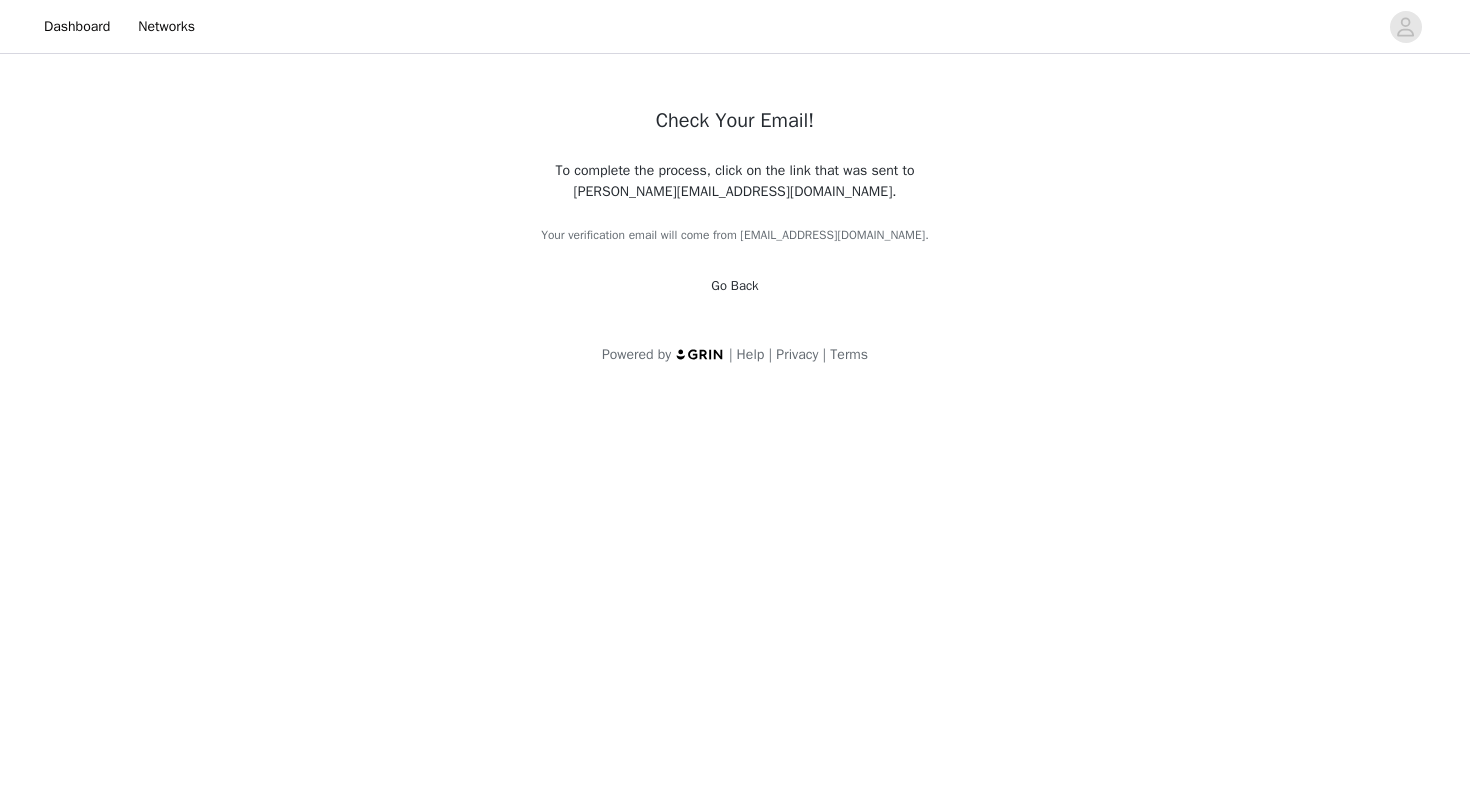 click on "Go Back" at bounding box center [734, 285] 